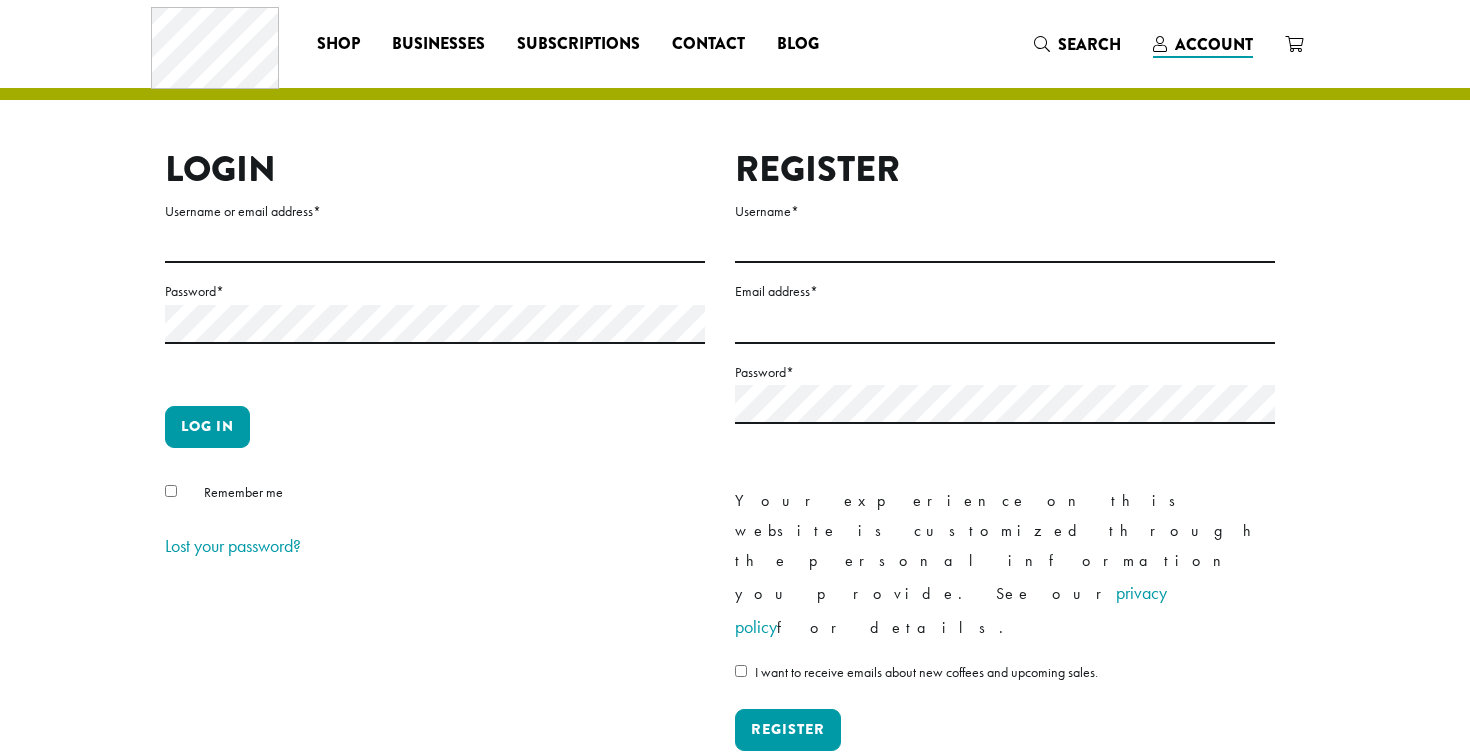 scroll, scrollTop: 0, scrollLeft: 0, axis: both 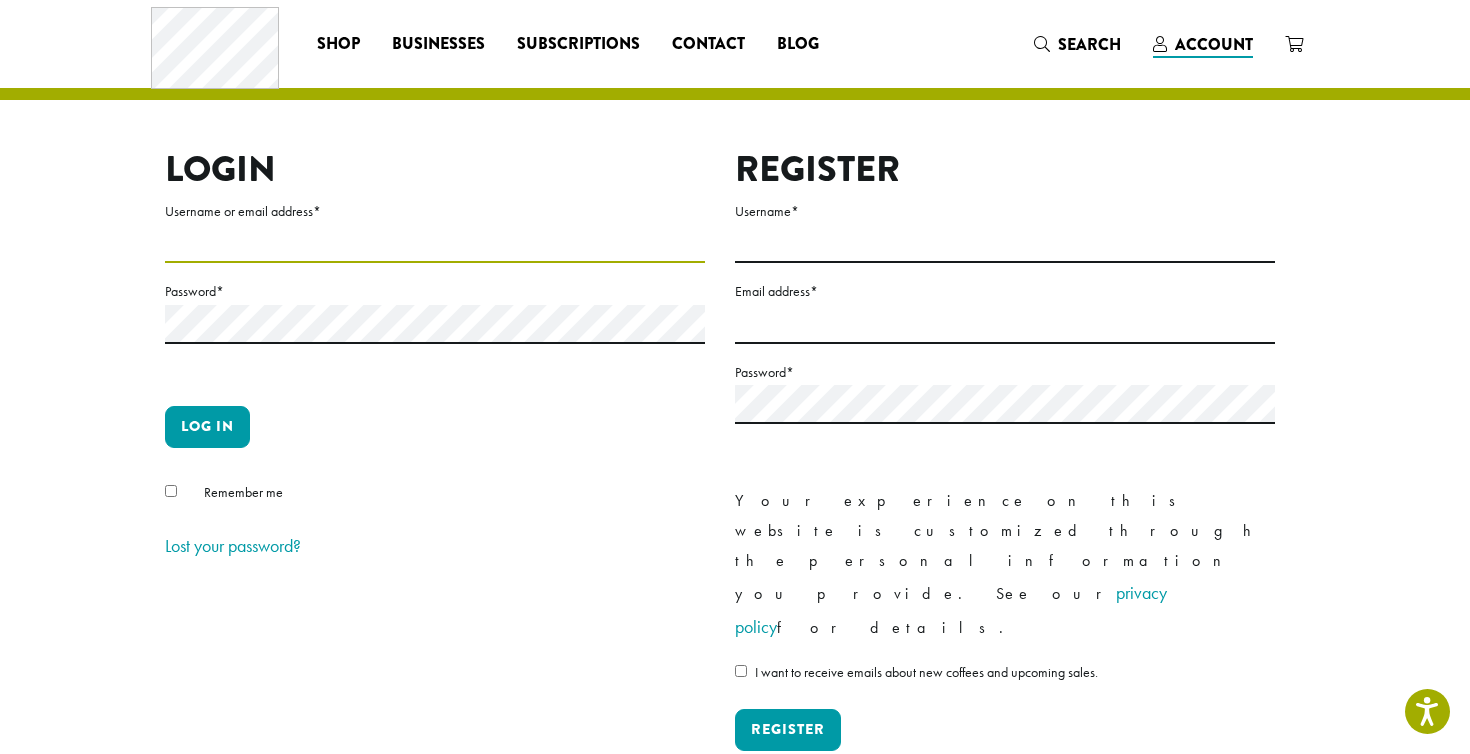 type on "**********" 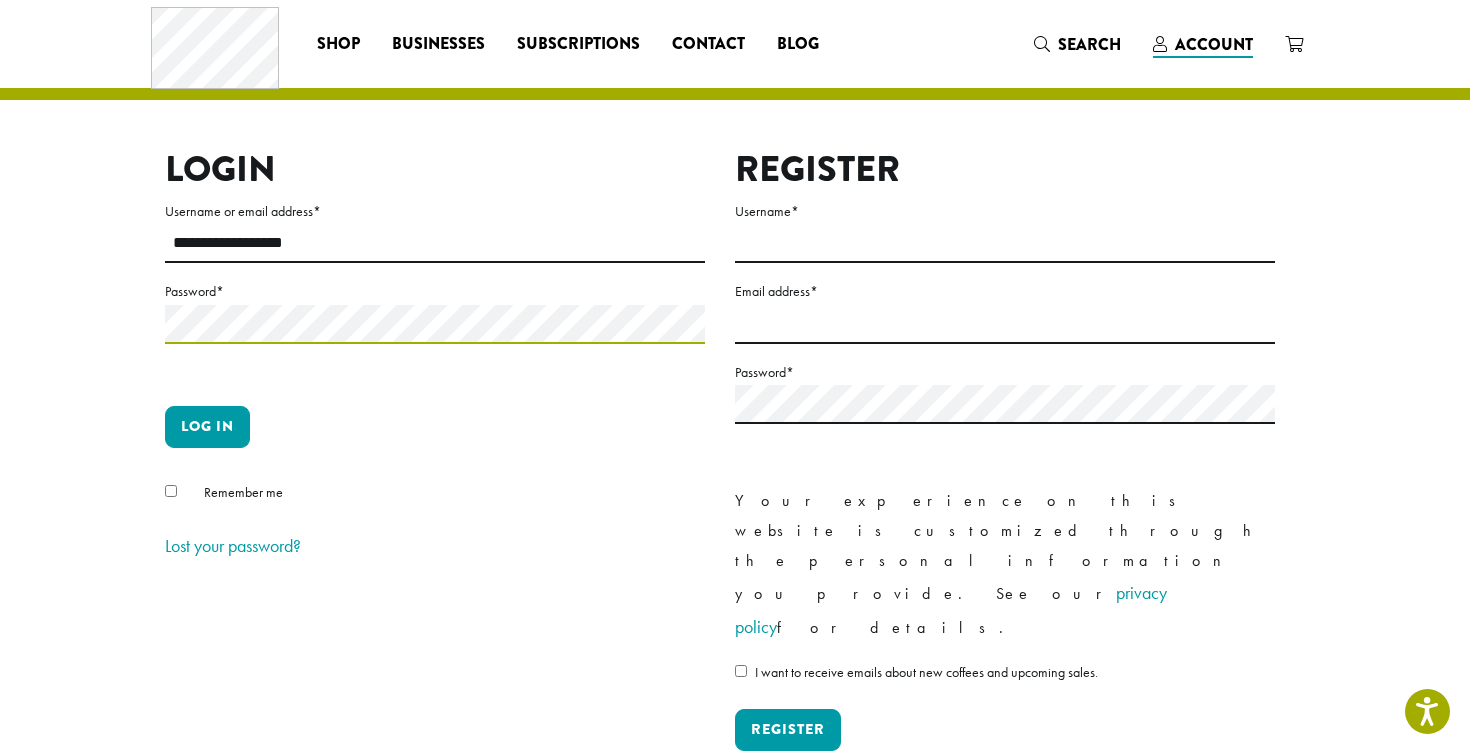 click on "Log in" at bounding box center (207, 427) 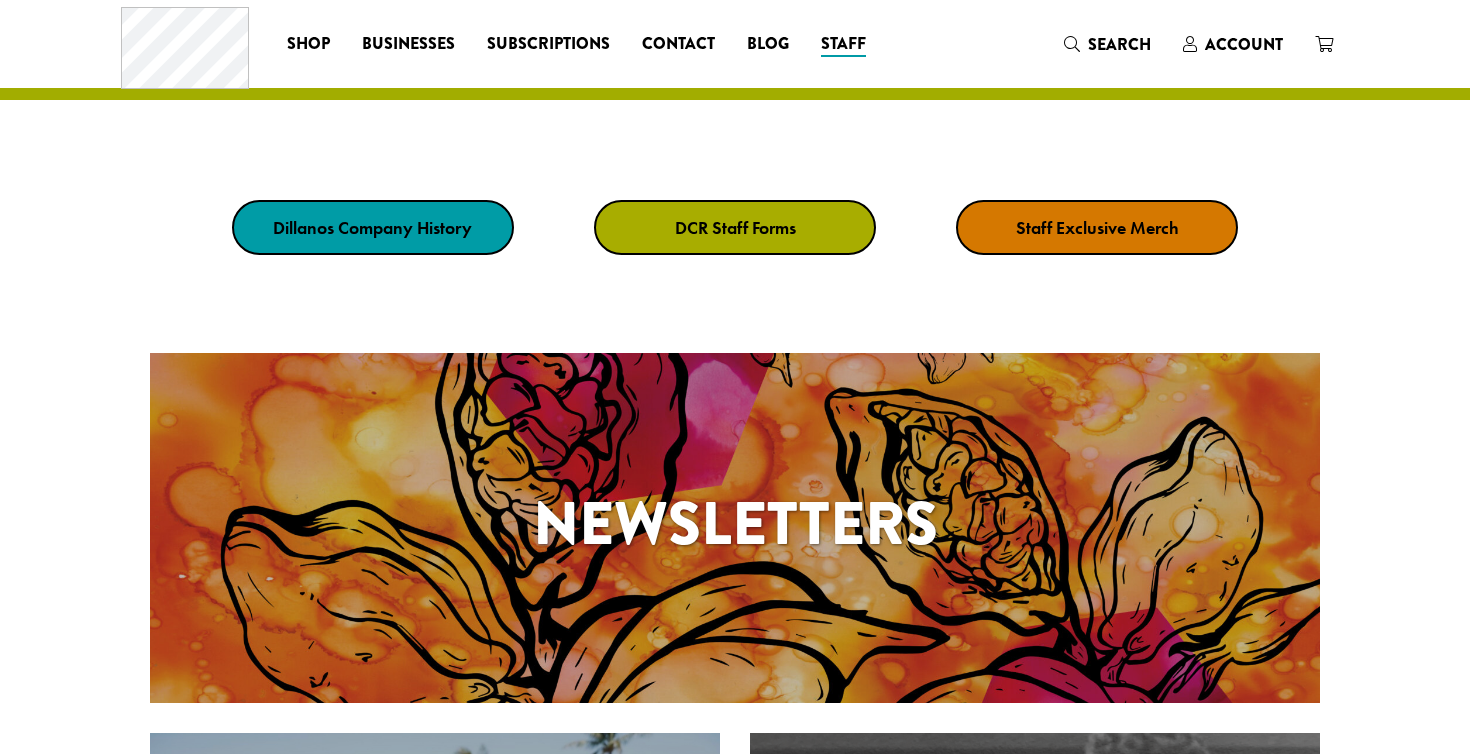 scroll, scrollTop: 0, scrollLeft: 0, axis: both 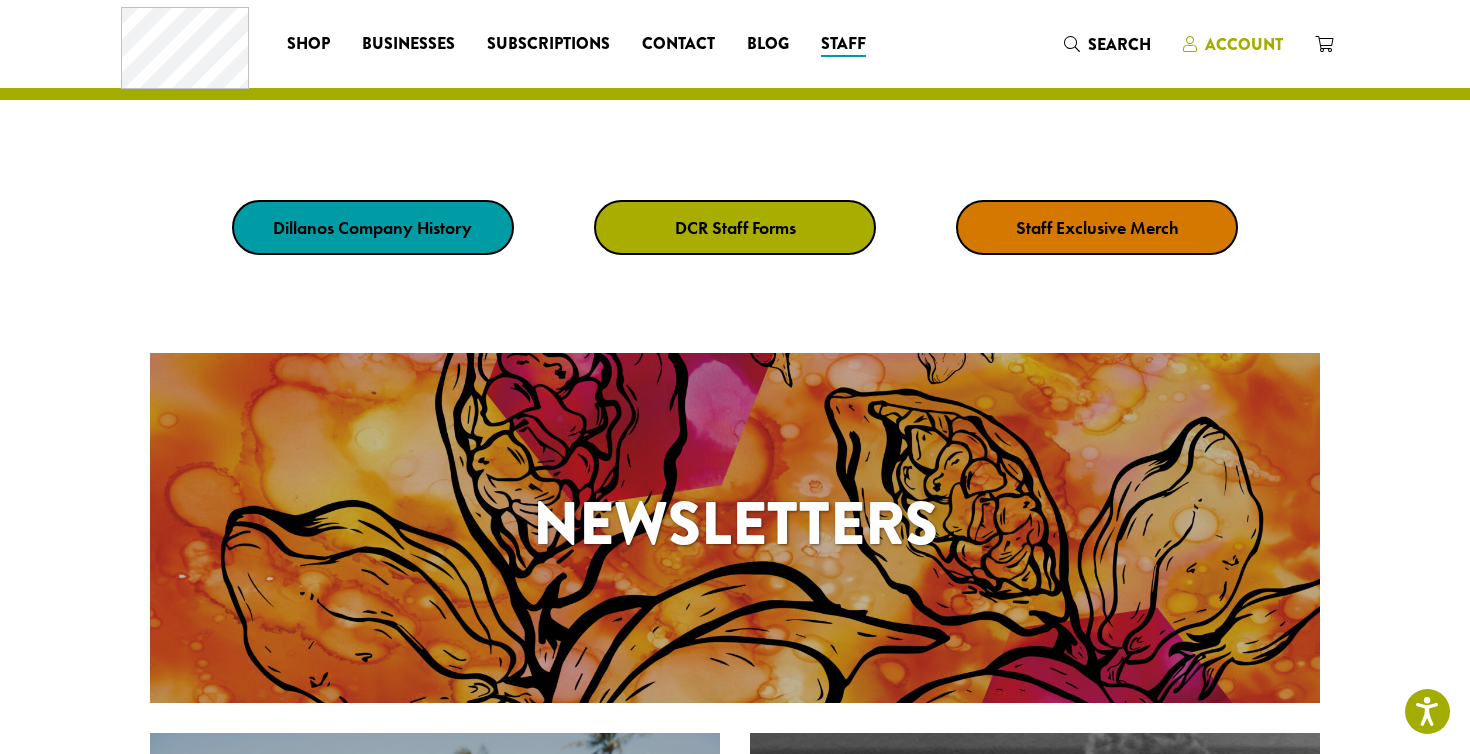 click on "Account" at bounding box center (1244, 44) 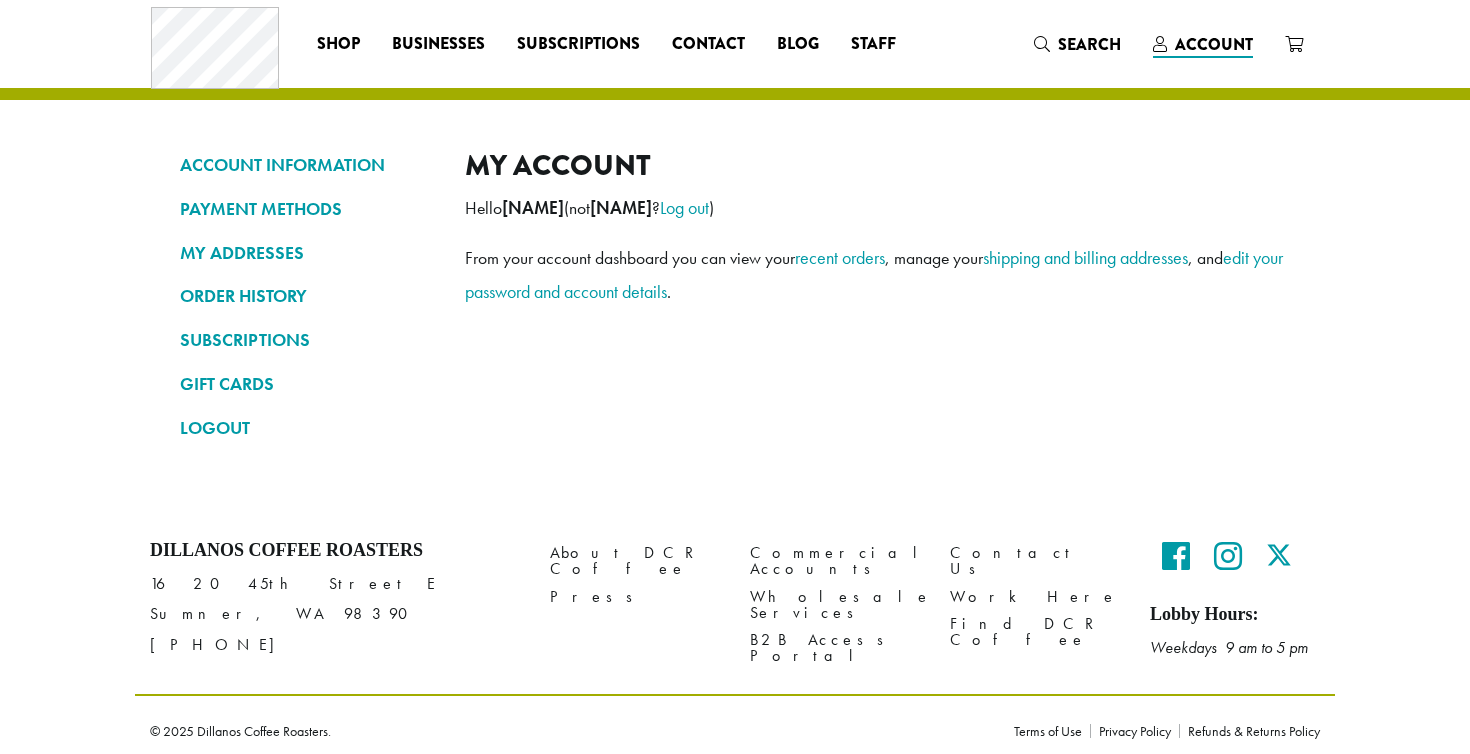 scroll, scrollTop: 0, scrollLeft: 0, axis: both 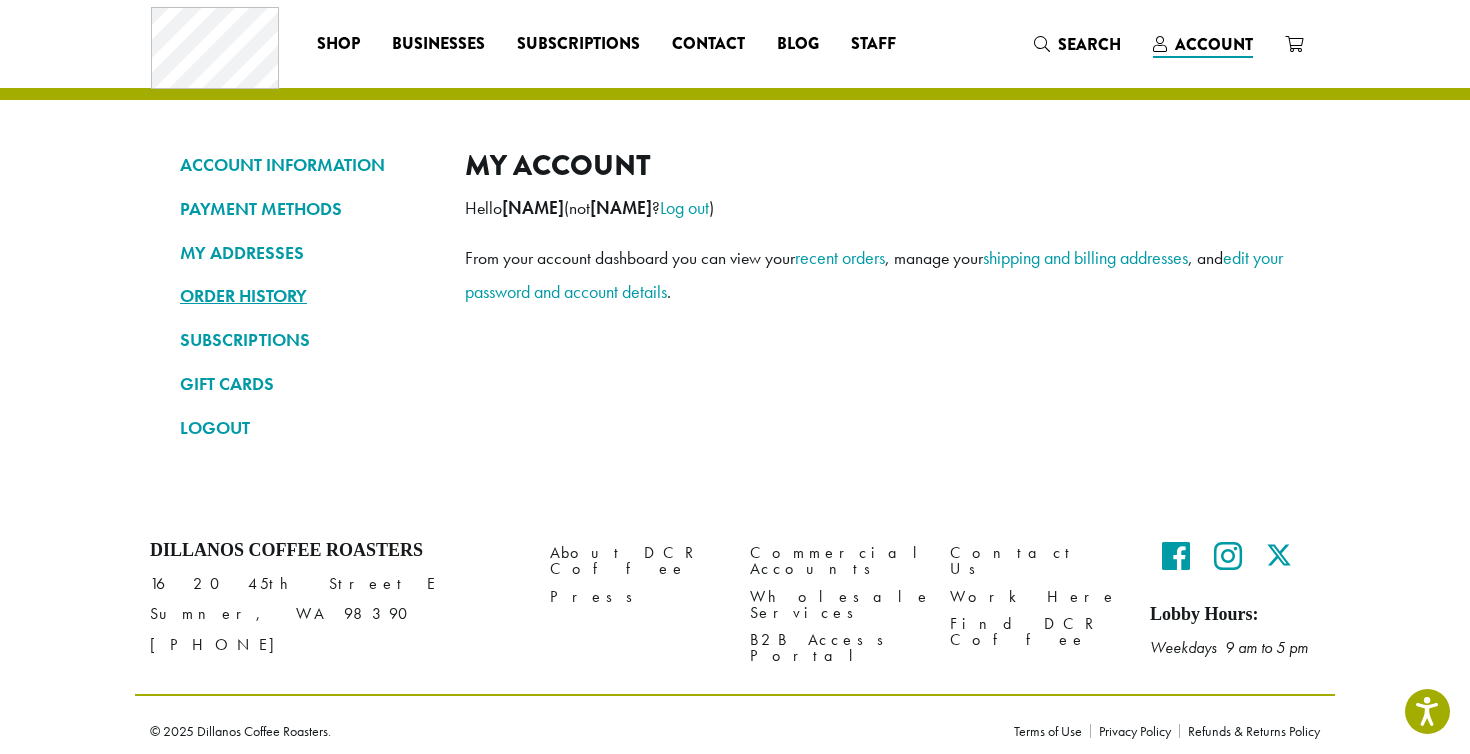 click on "ORDER HISTORY" at bounding box center (307, 296) 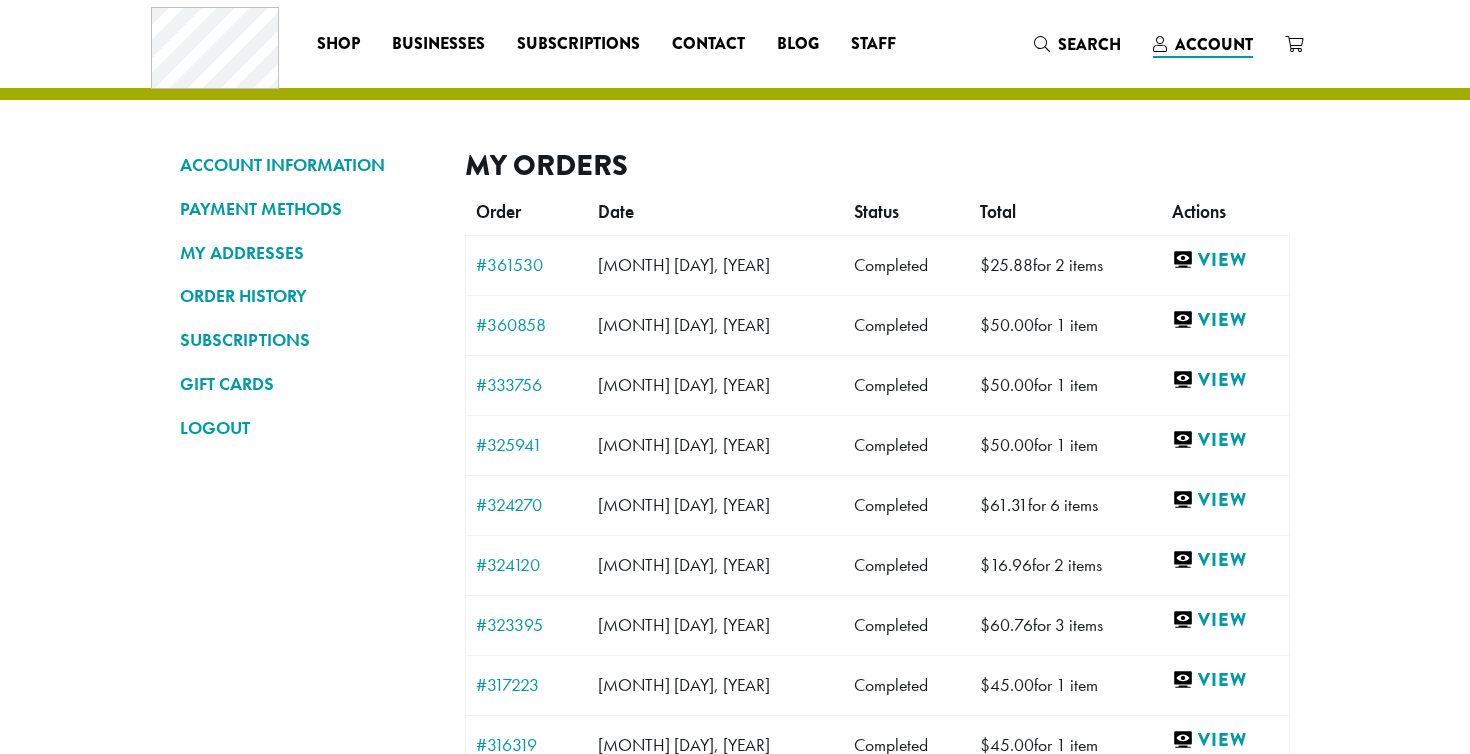 scroll, scrollTop: 0, scrollLeft: 0, axis: both 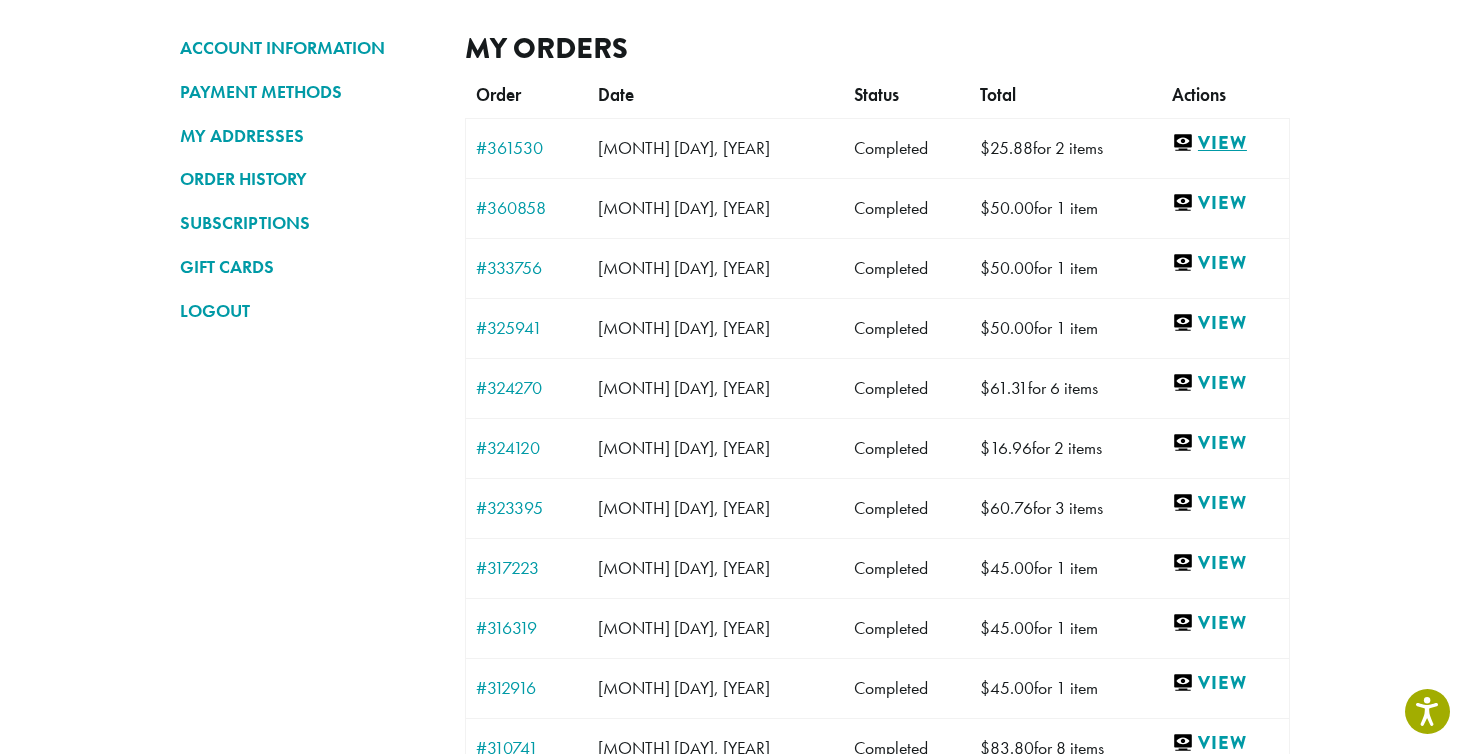 click on "View" at bounding box center [1225, 143] 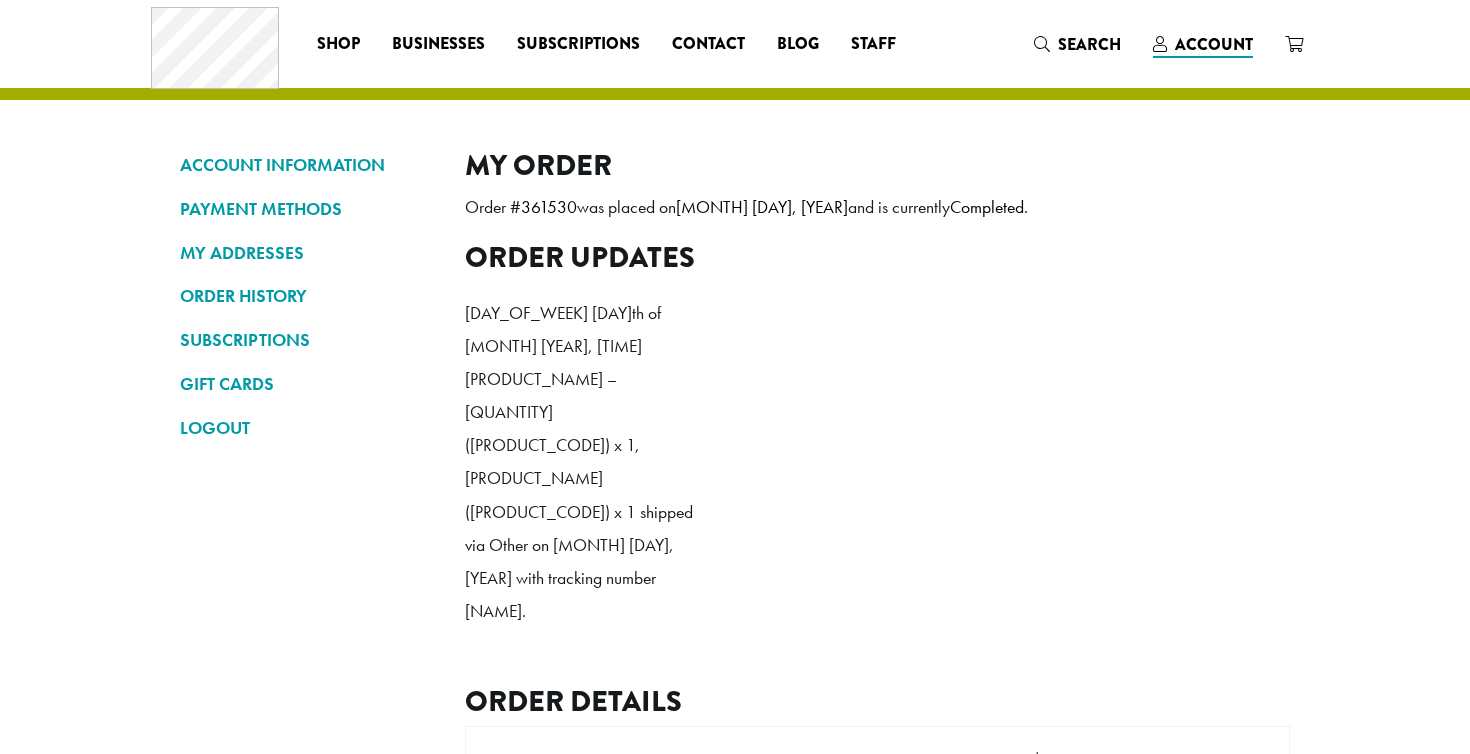 scroll, scrollTop: 0, scrollLeft: 0, axis: both 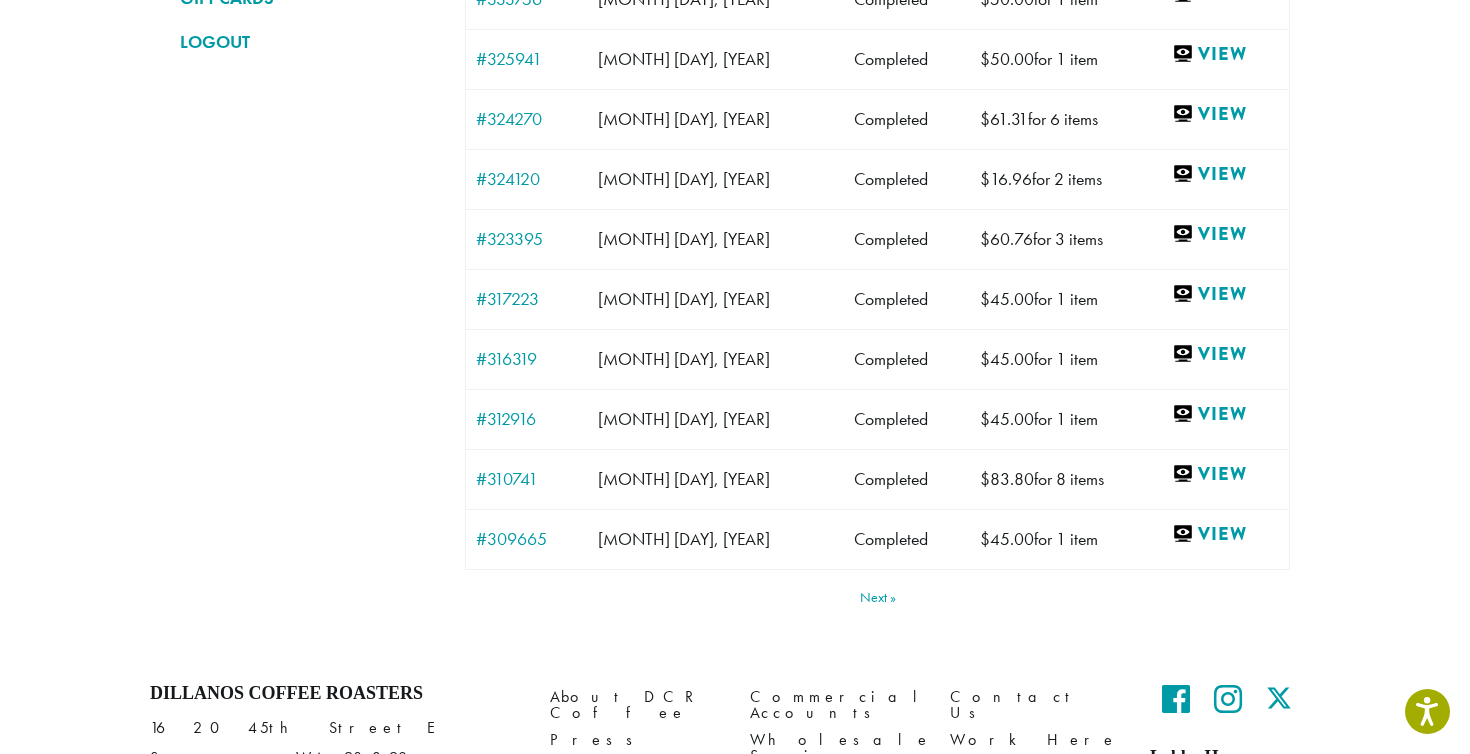 click on "Next" at bounding box center (878, 597) 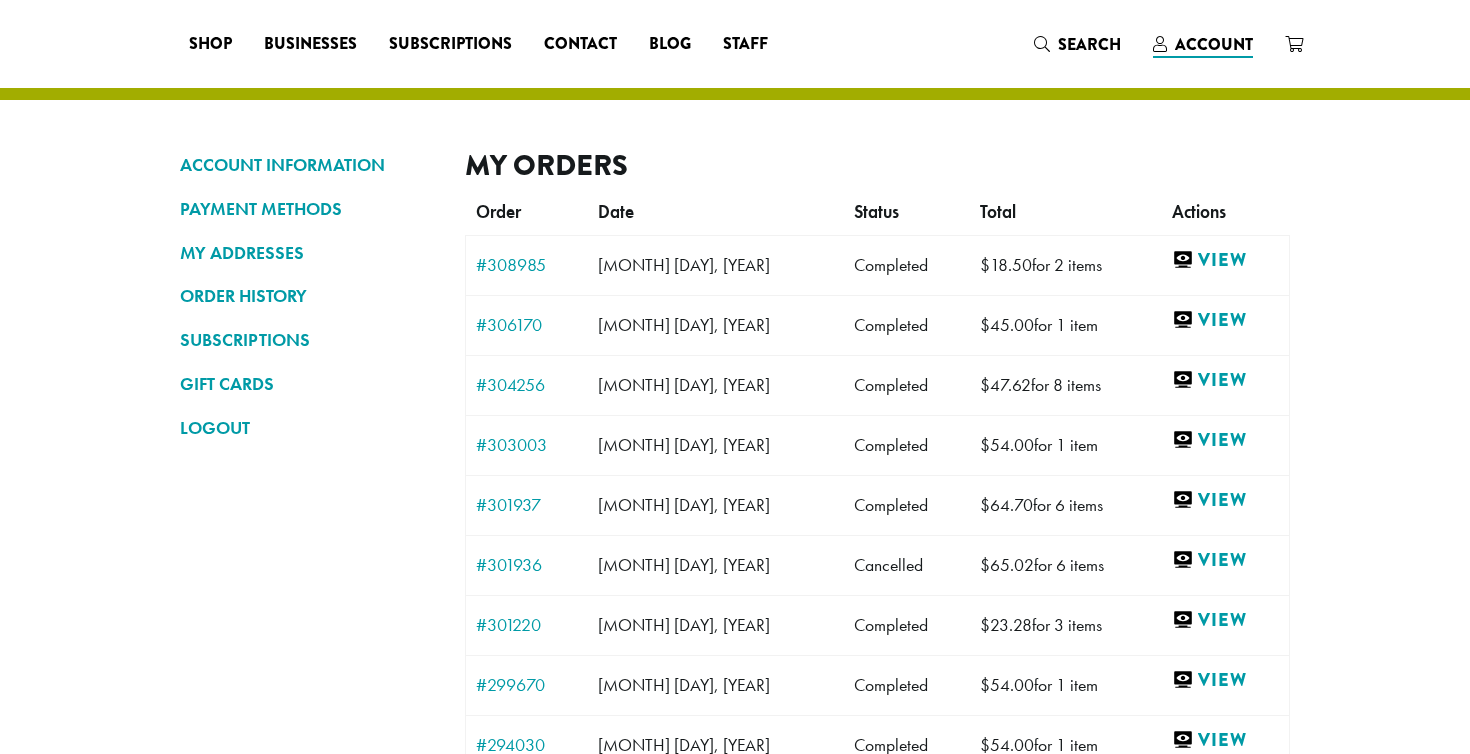 scroll, scrollTop: 0, scrollLeft: 0, axis: both 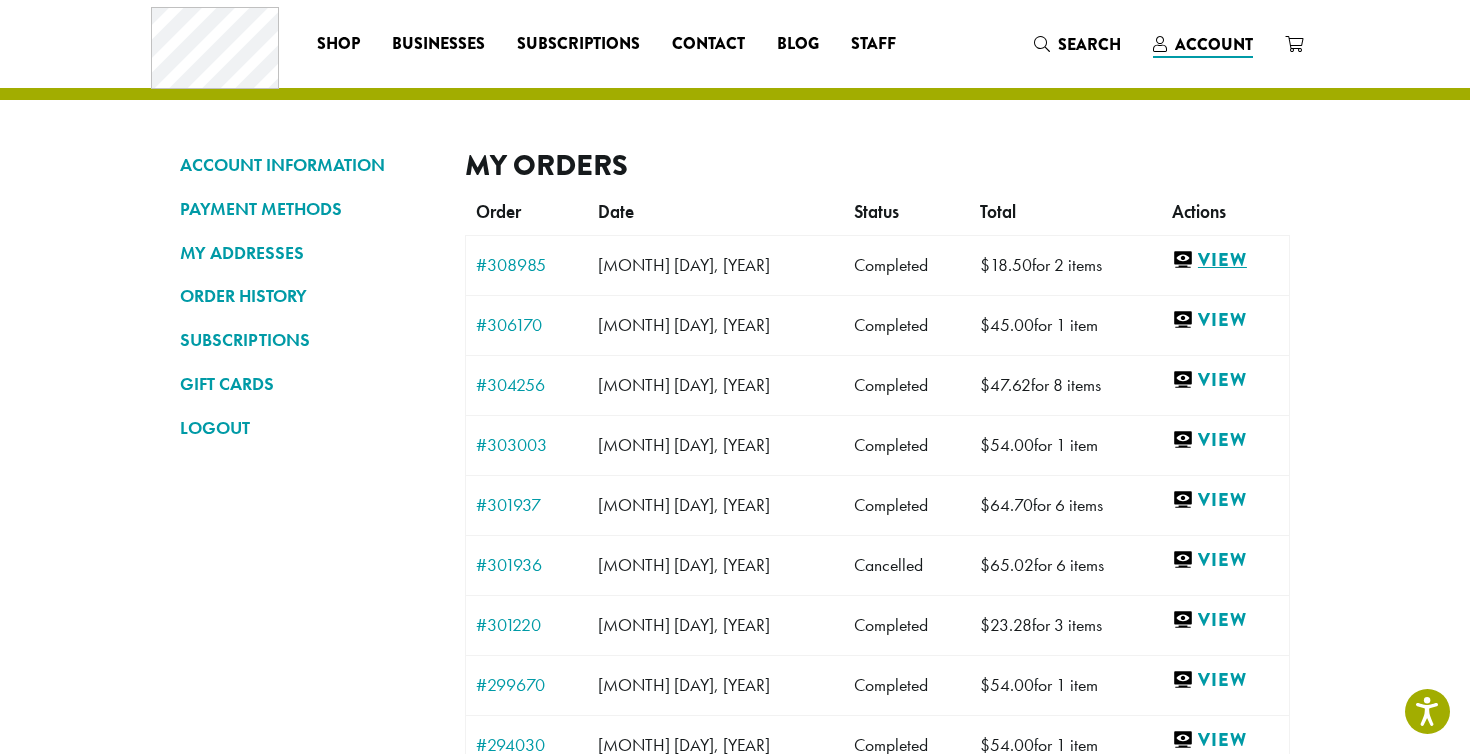 click on "View" at bounding box center [1225, 260] 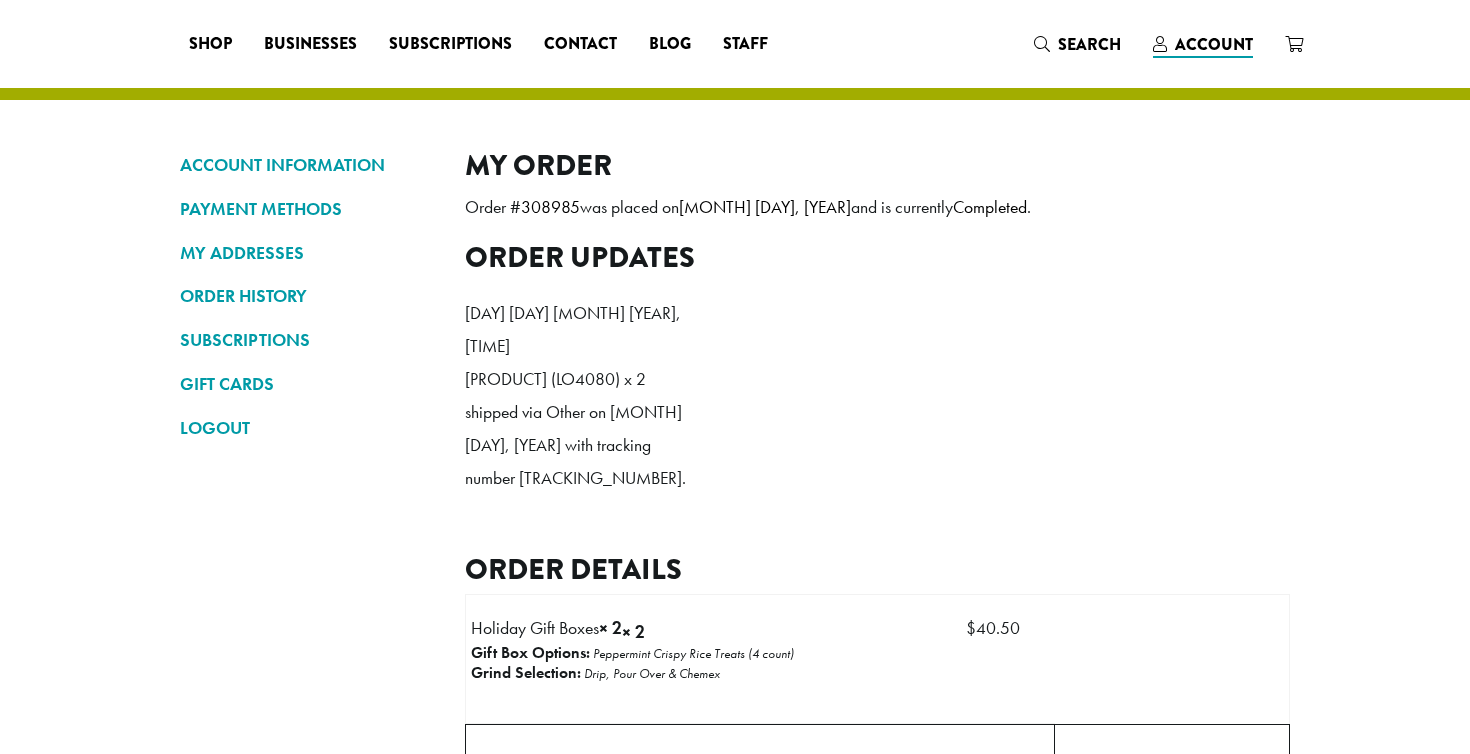 scroll, scrollTop: 0, scrollLeft: 0, axis: both 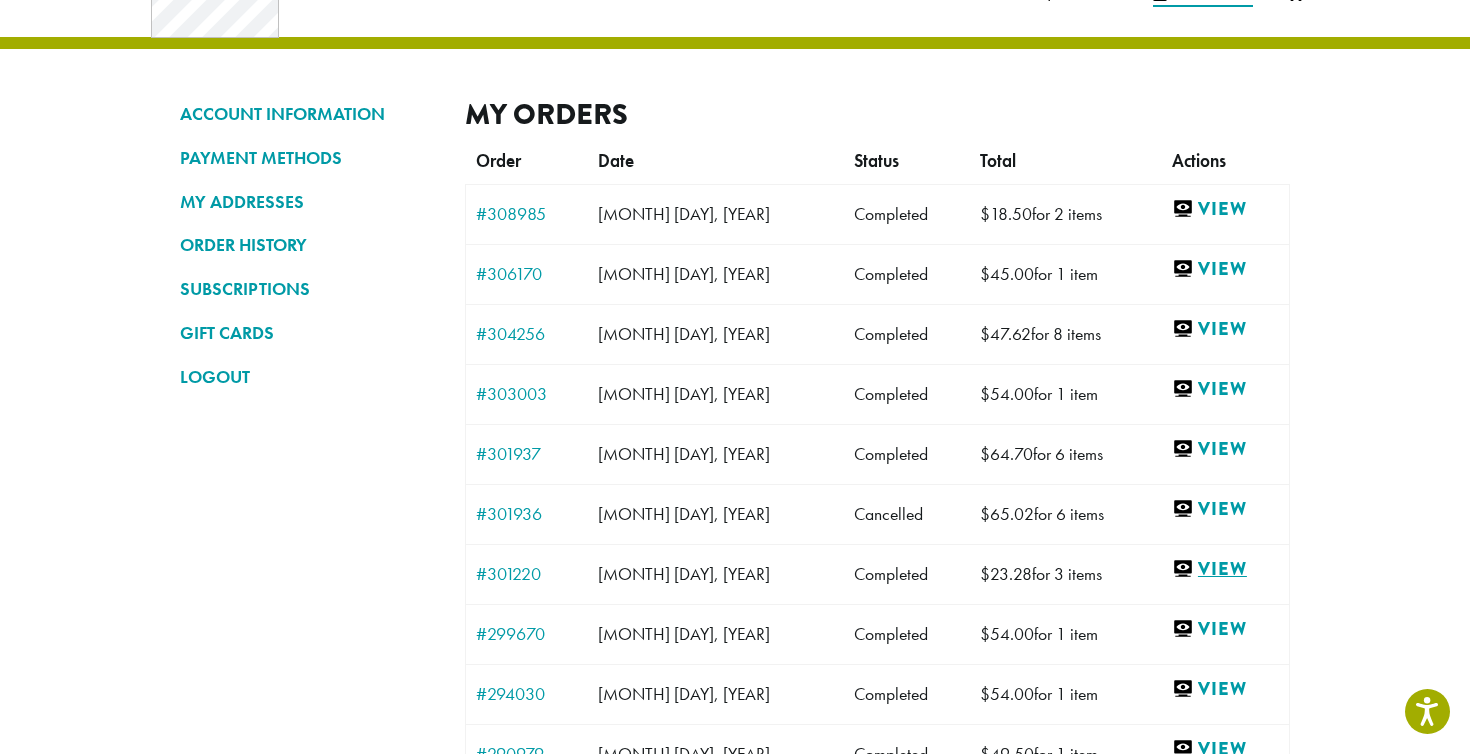 click on "View" at bounding box center [1225, 569] 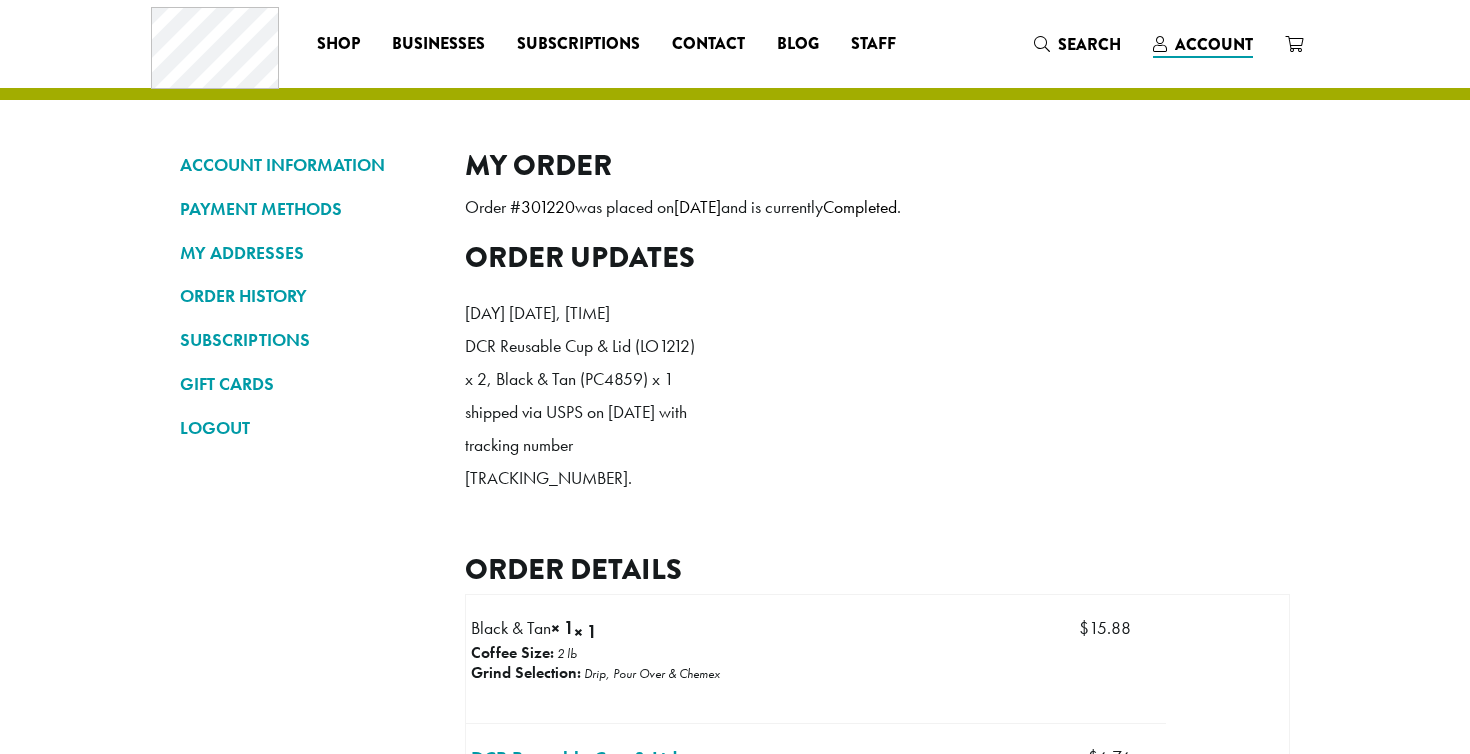 scroll, scrollTop: 0, scrollLeft: 0, axis: both 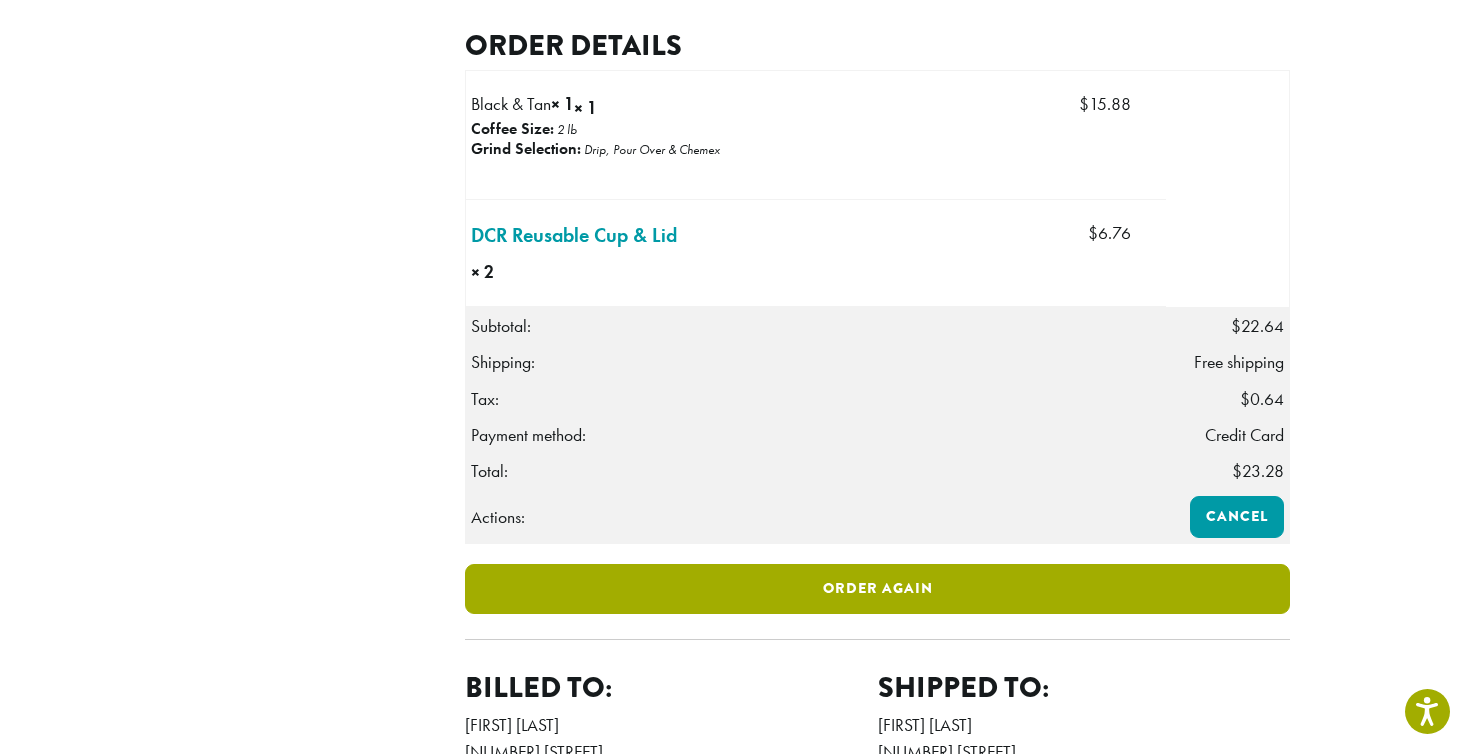 click on "Order again" at bounding box center [877, 589] 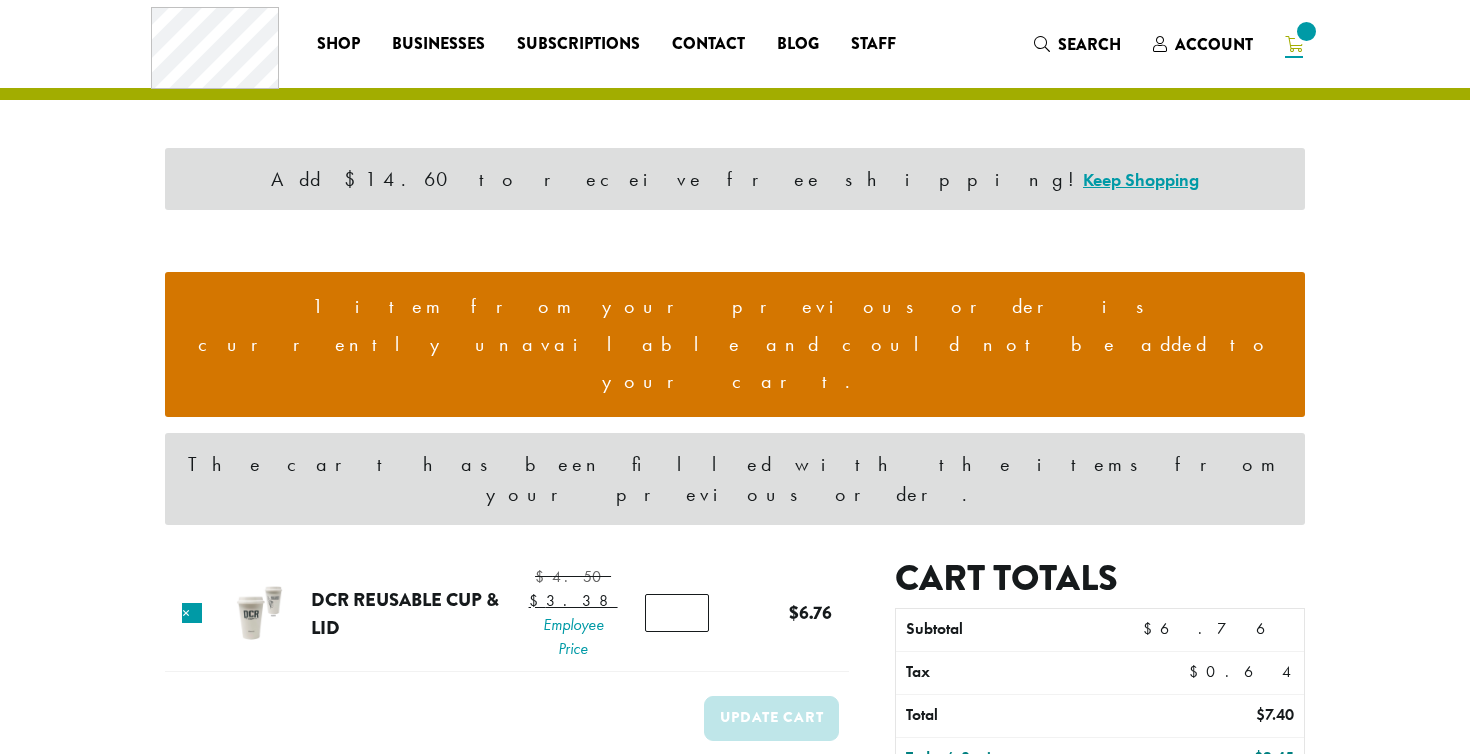 scroll, scrollTop: 0, scrollLeft: 0, axis: both 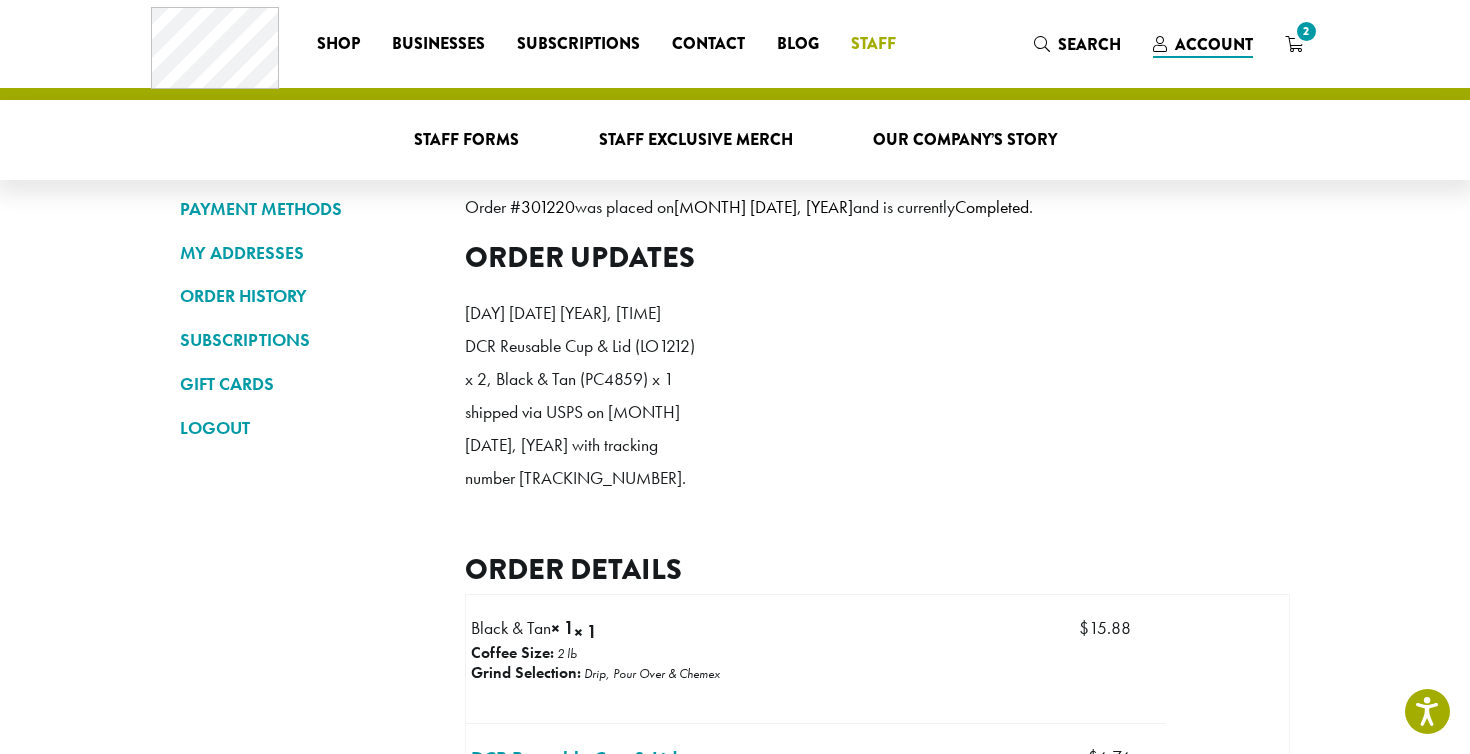 click on "Staff" at bounding box center (873, 44) 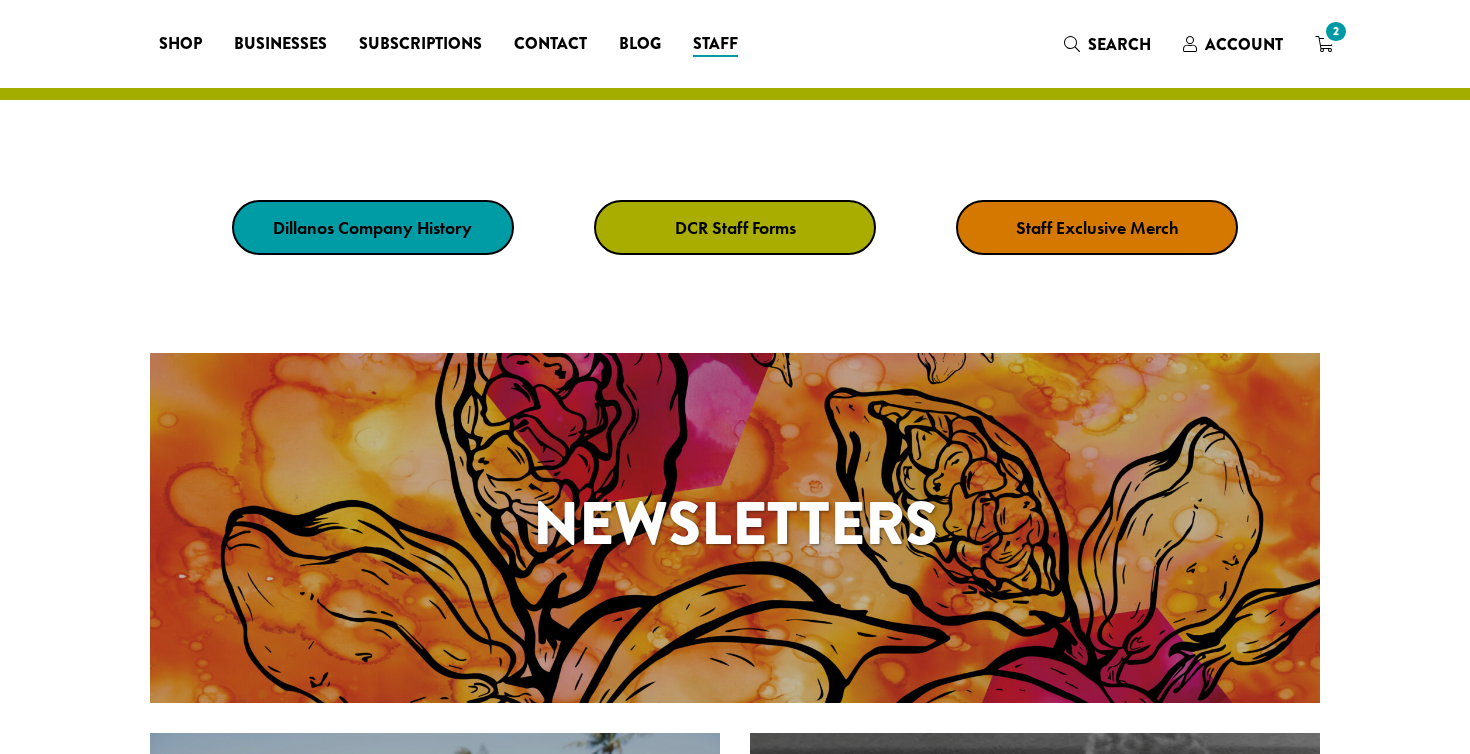 scroll, scrollTop: 0, scrollLeft: 0, axis: both 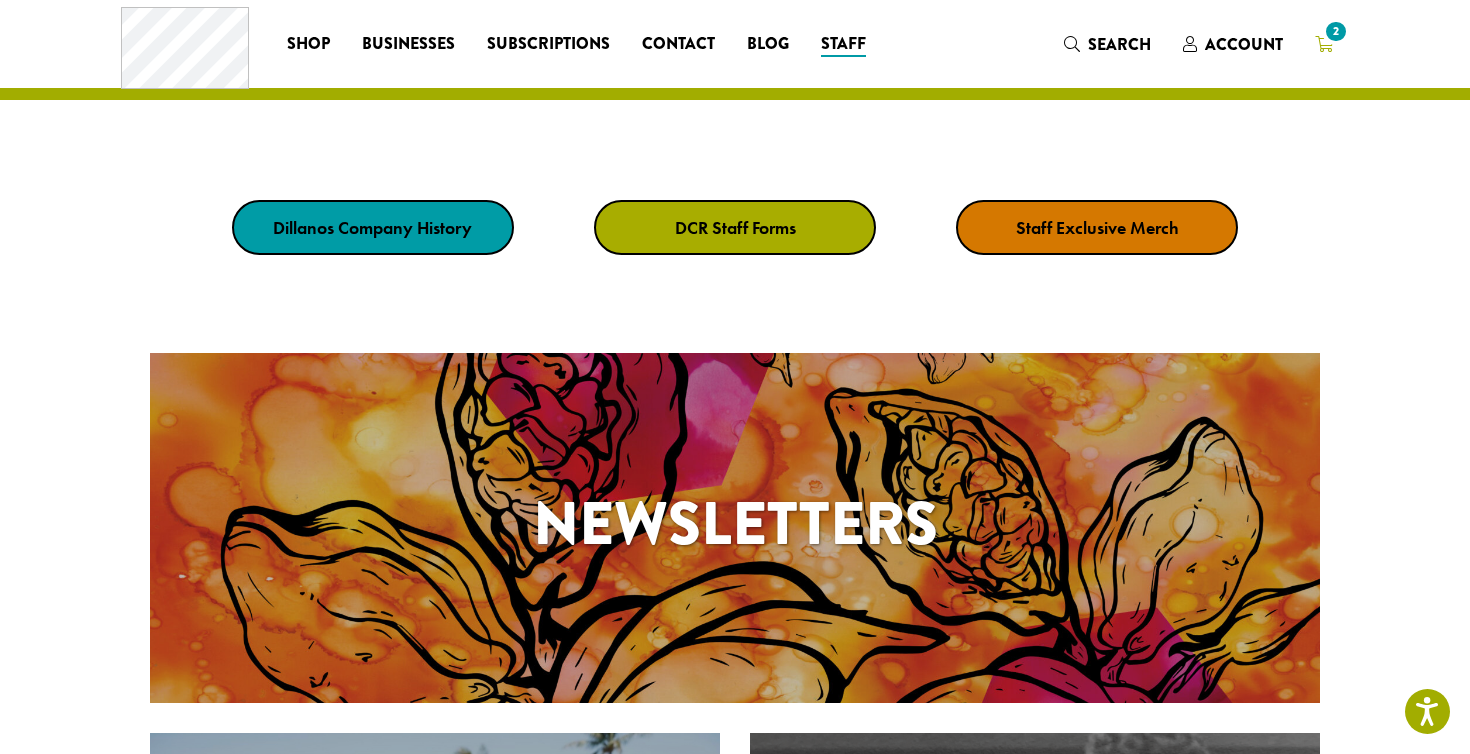 click on "2" at bounding box center (1324, 44) 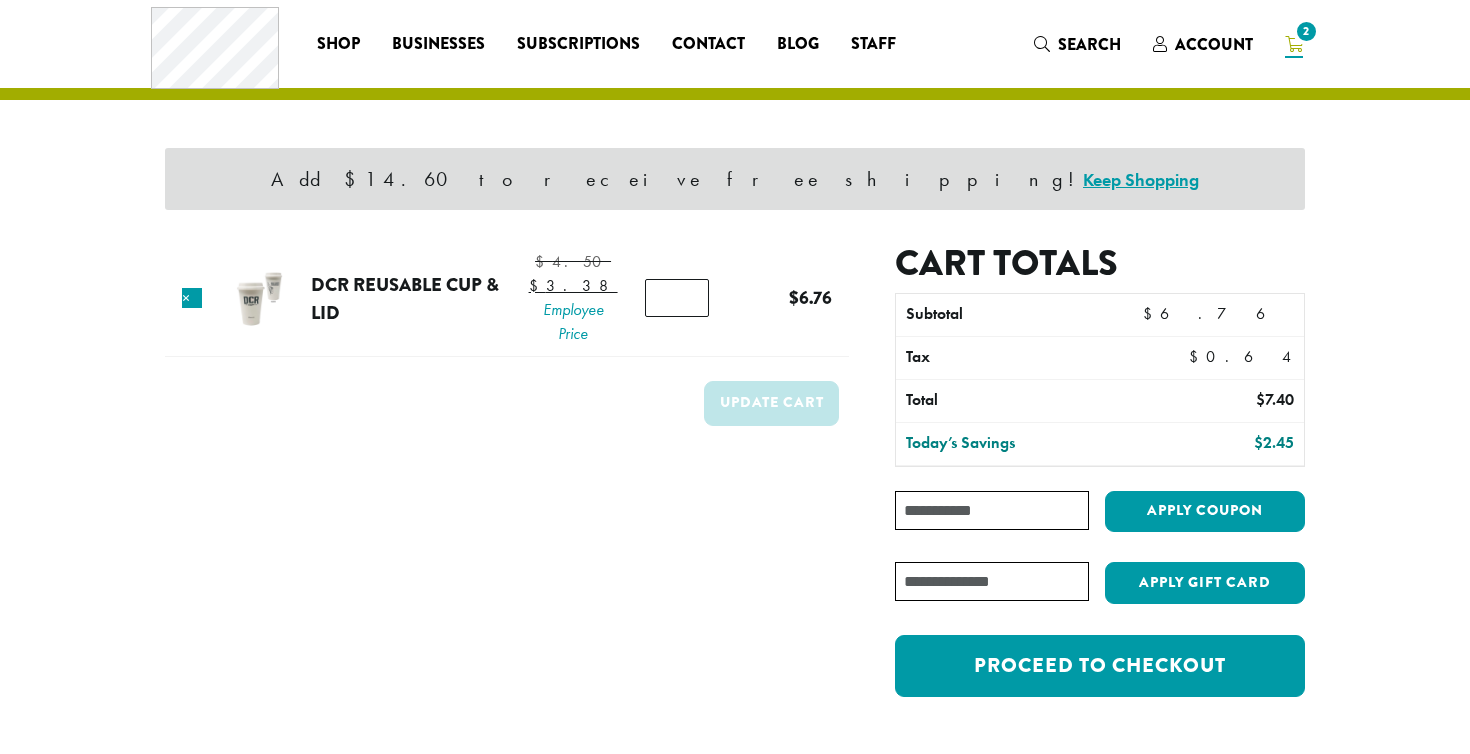 scroll, scrollTop: 0, scrollLeft: 0, axis: both 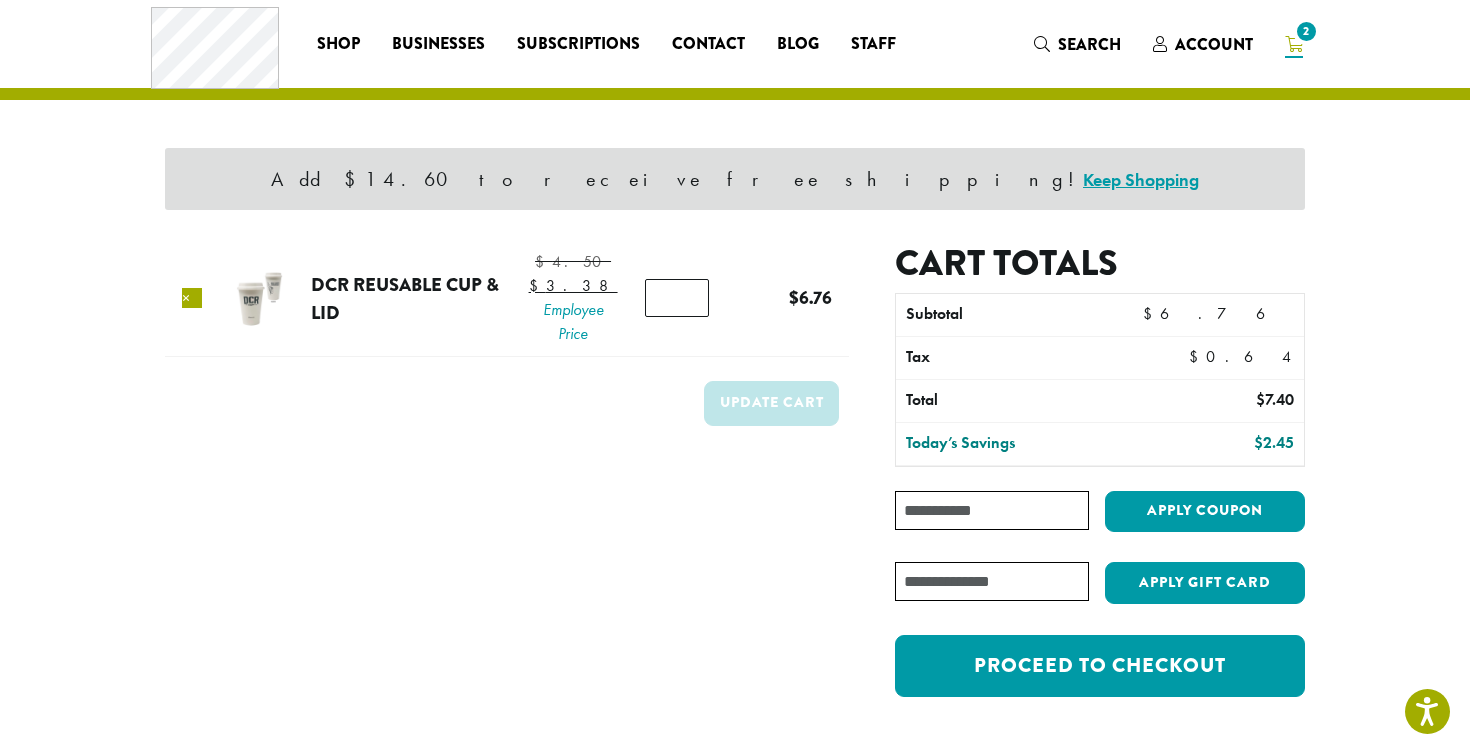 click on "×" at bounding box center (192, 298) 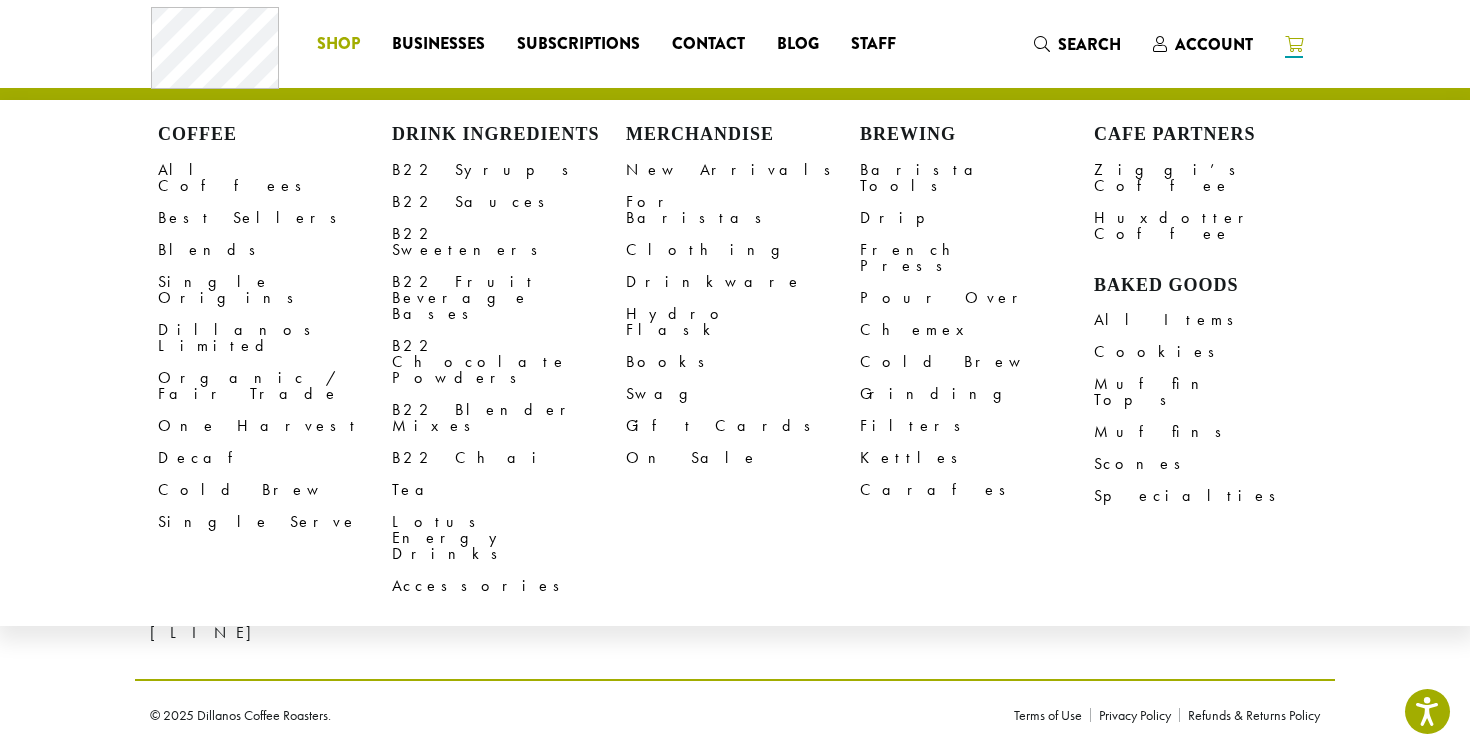 click on "Shop" at bounding box center [338, 44] 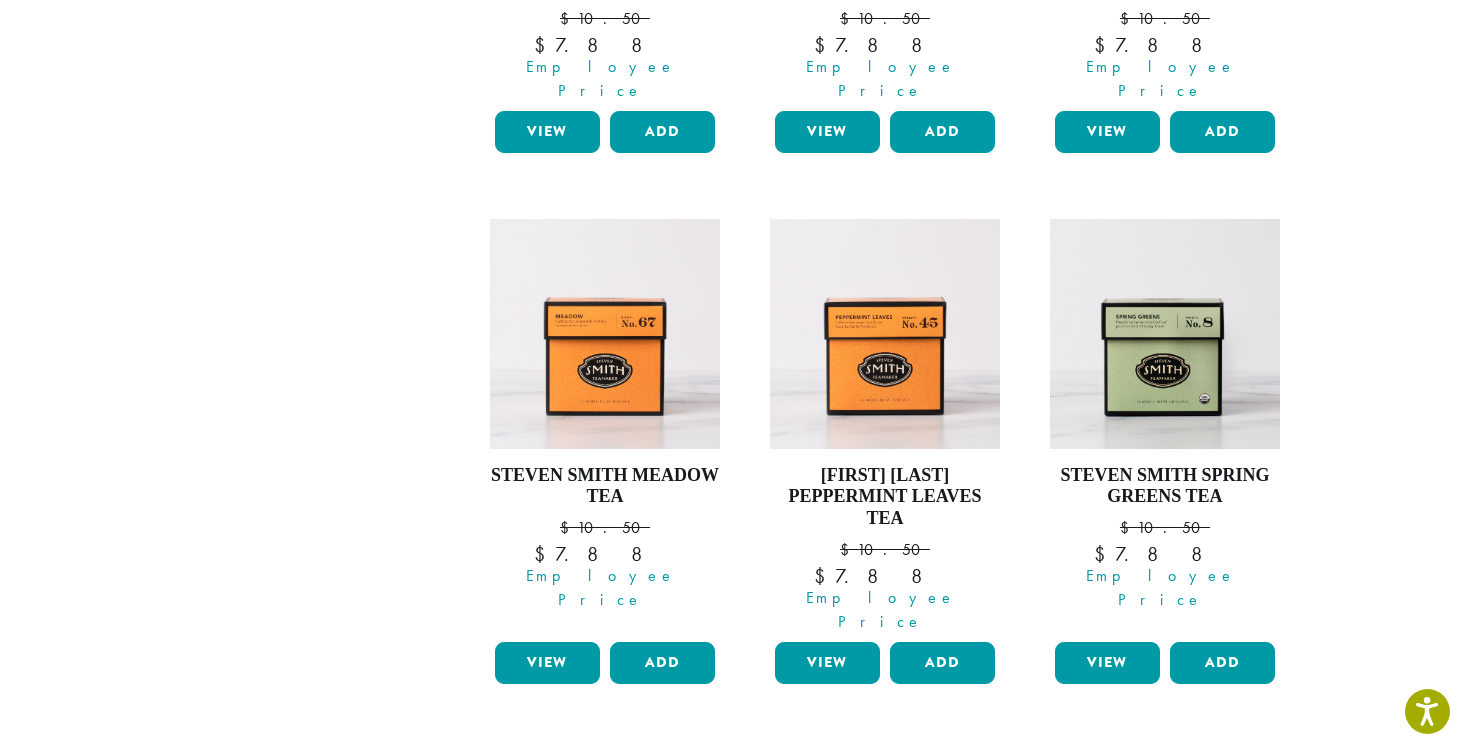 scroll, scrollTop: 605, scrollLeft: 0, axis: vertical 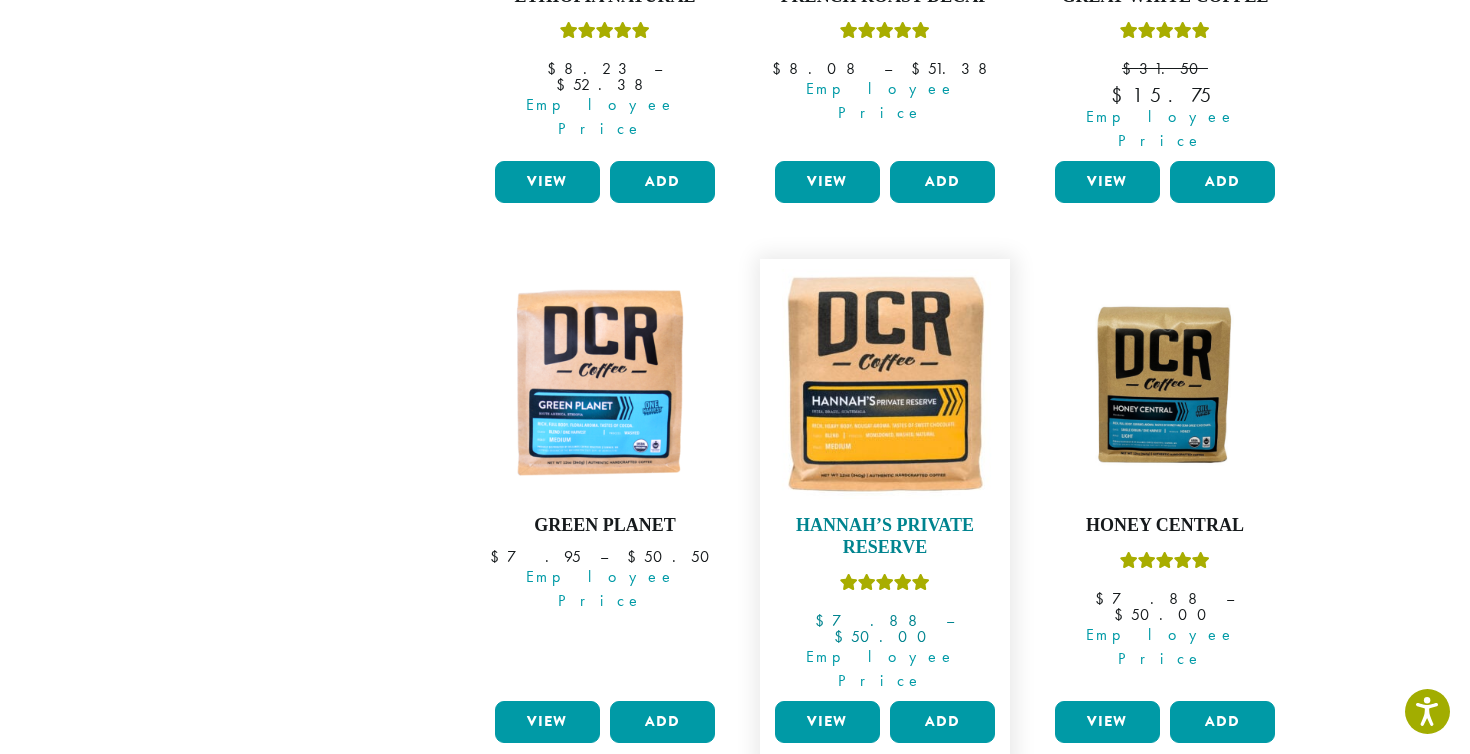 click at bounding box center [885, 384] 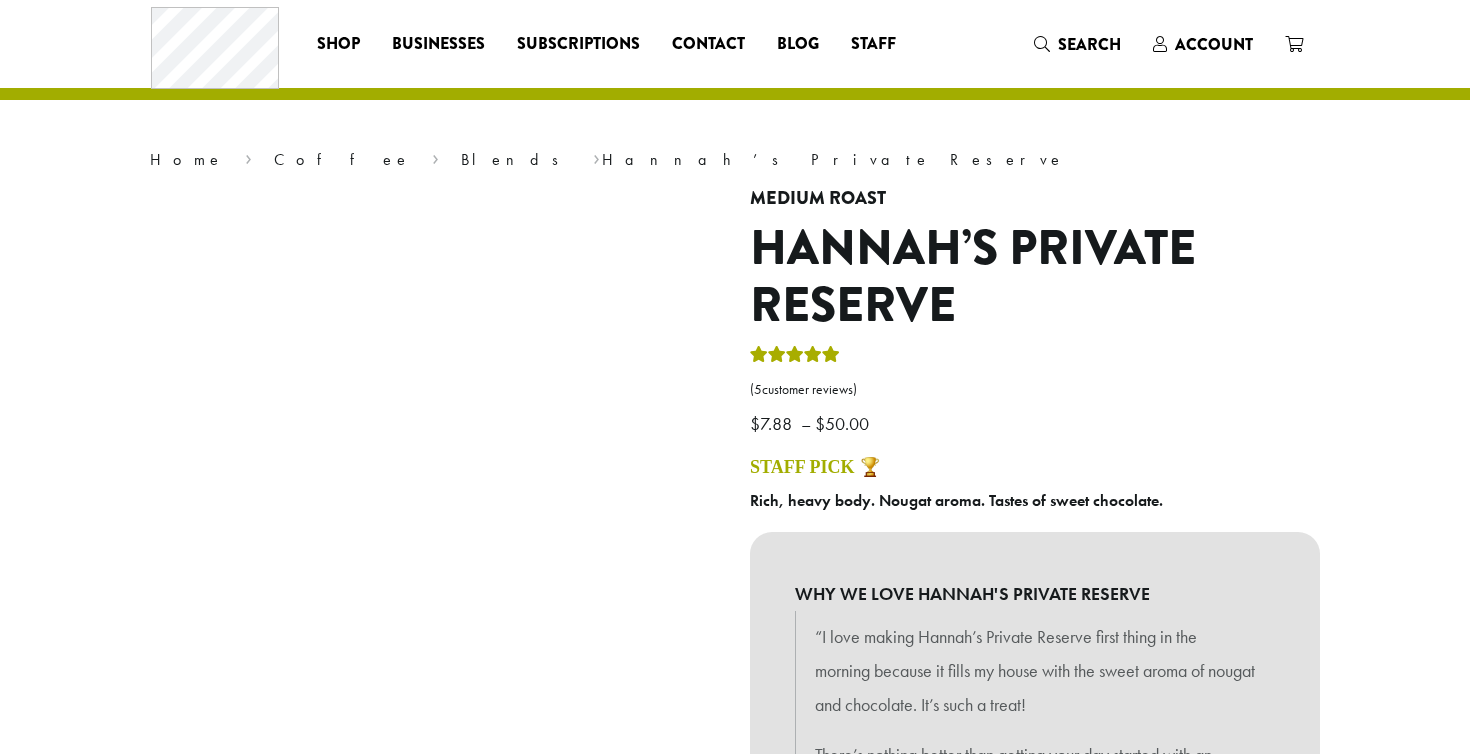 scroll, scrollTop: 0, scrollLeft: 0, axis: both 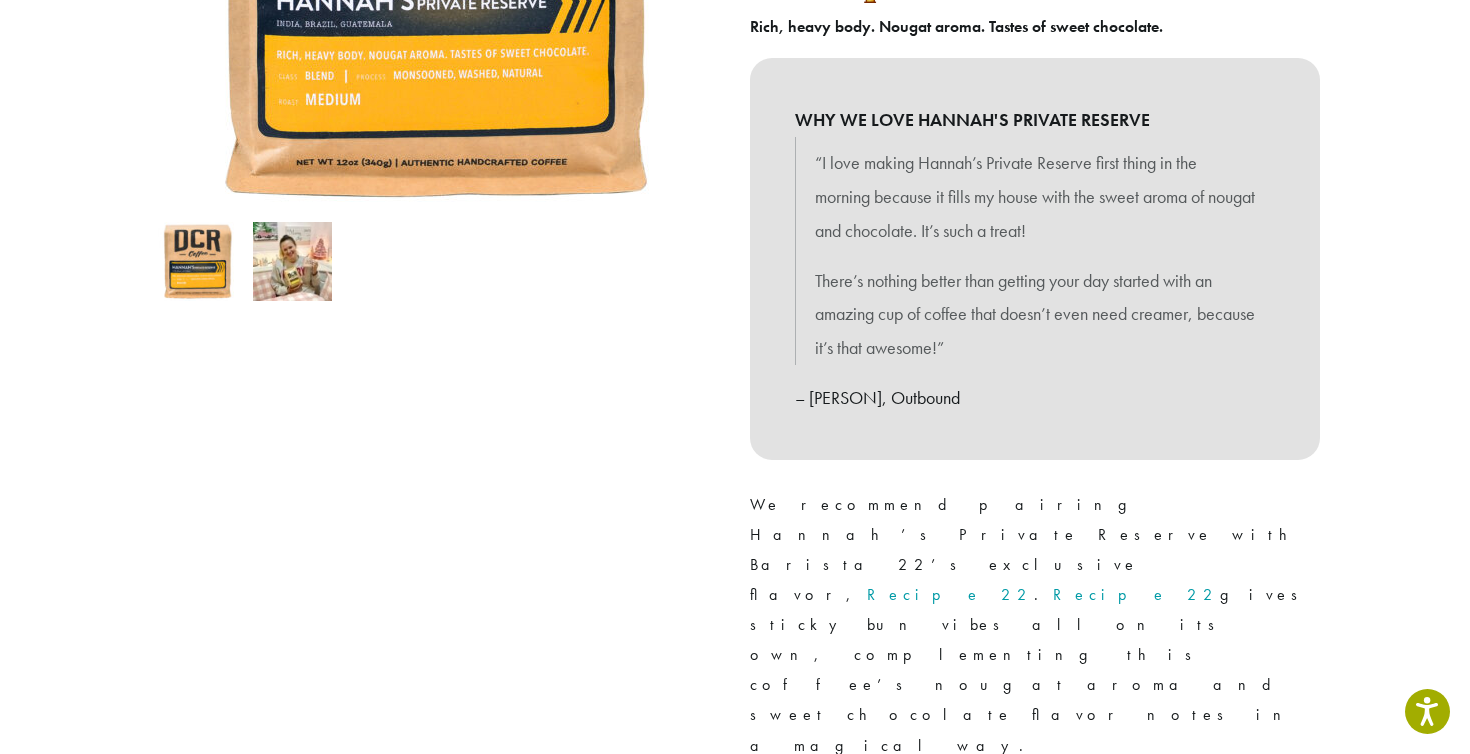 click on "**********" 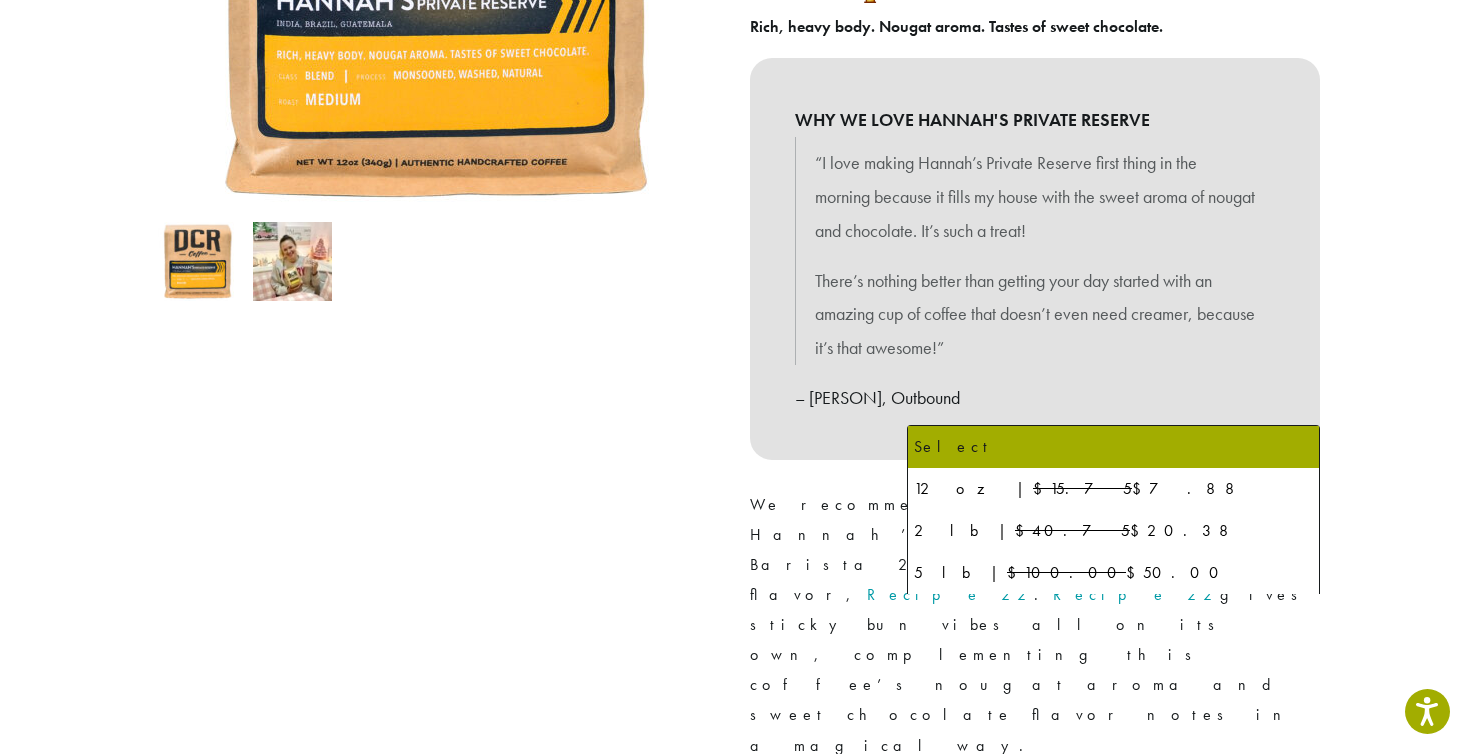 click on "Select" 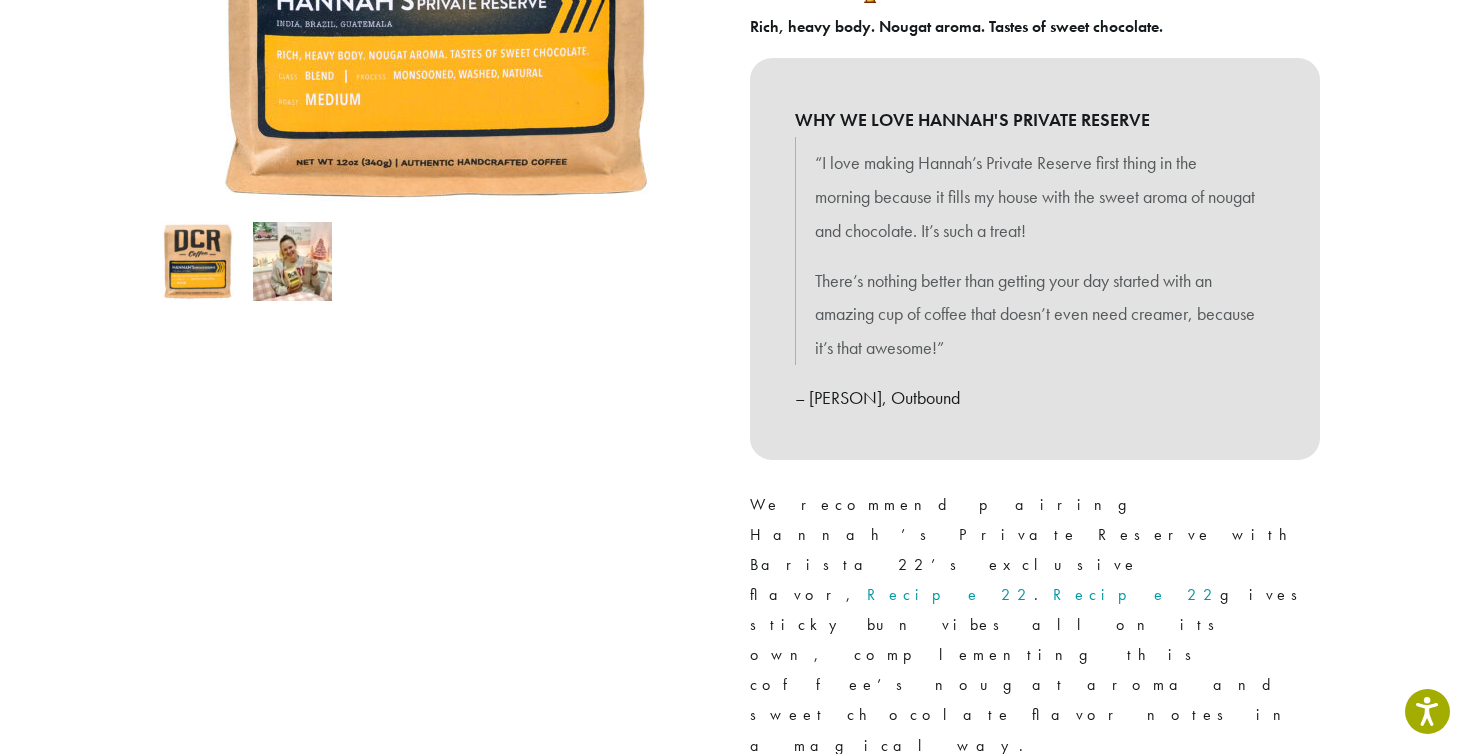 click on "Select" 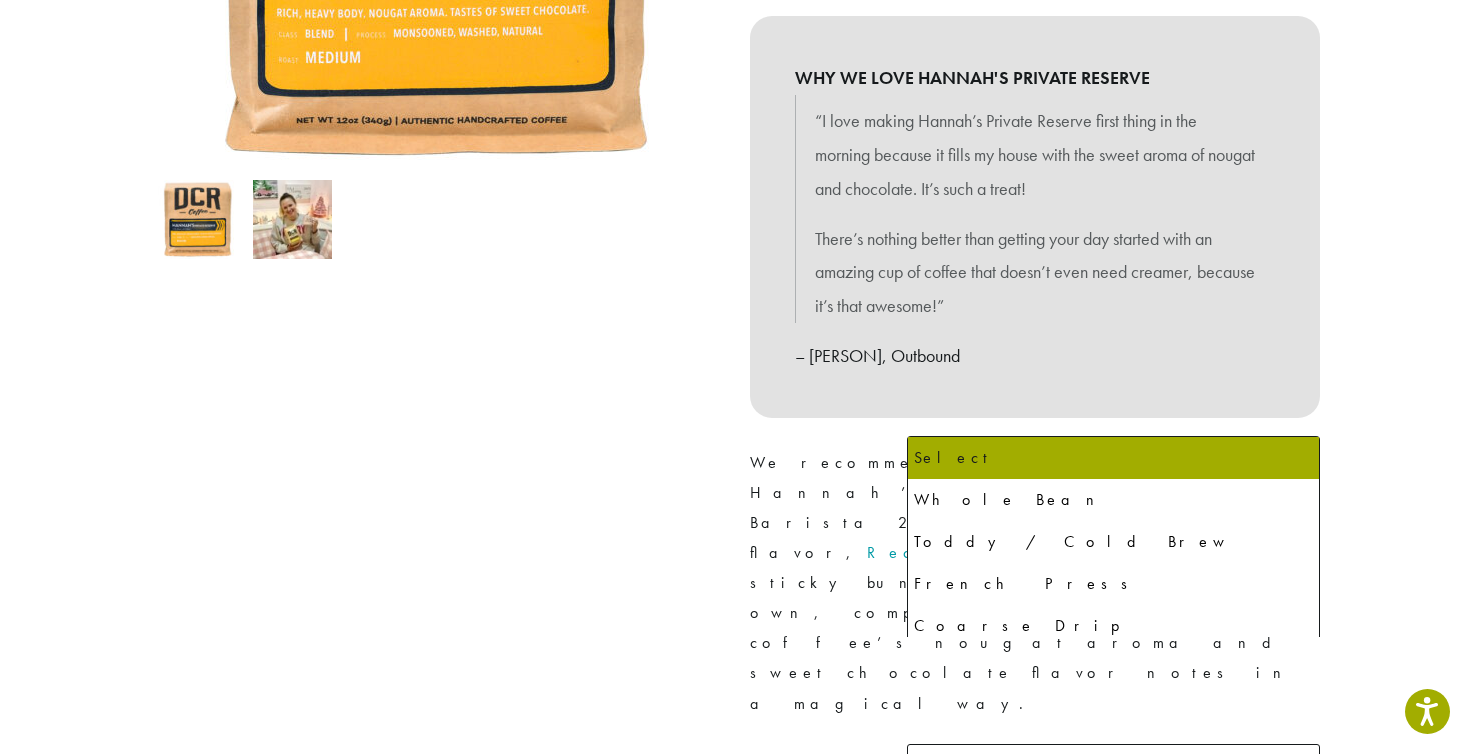 scroll, scrollTop: 544, scrollLeft: 0, axis: vertical 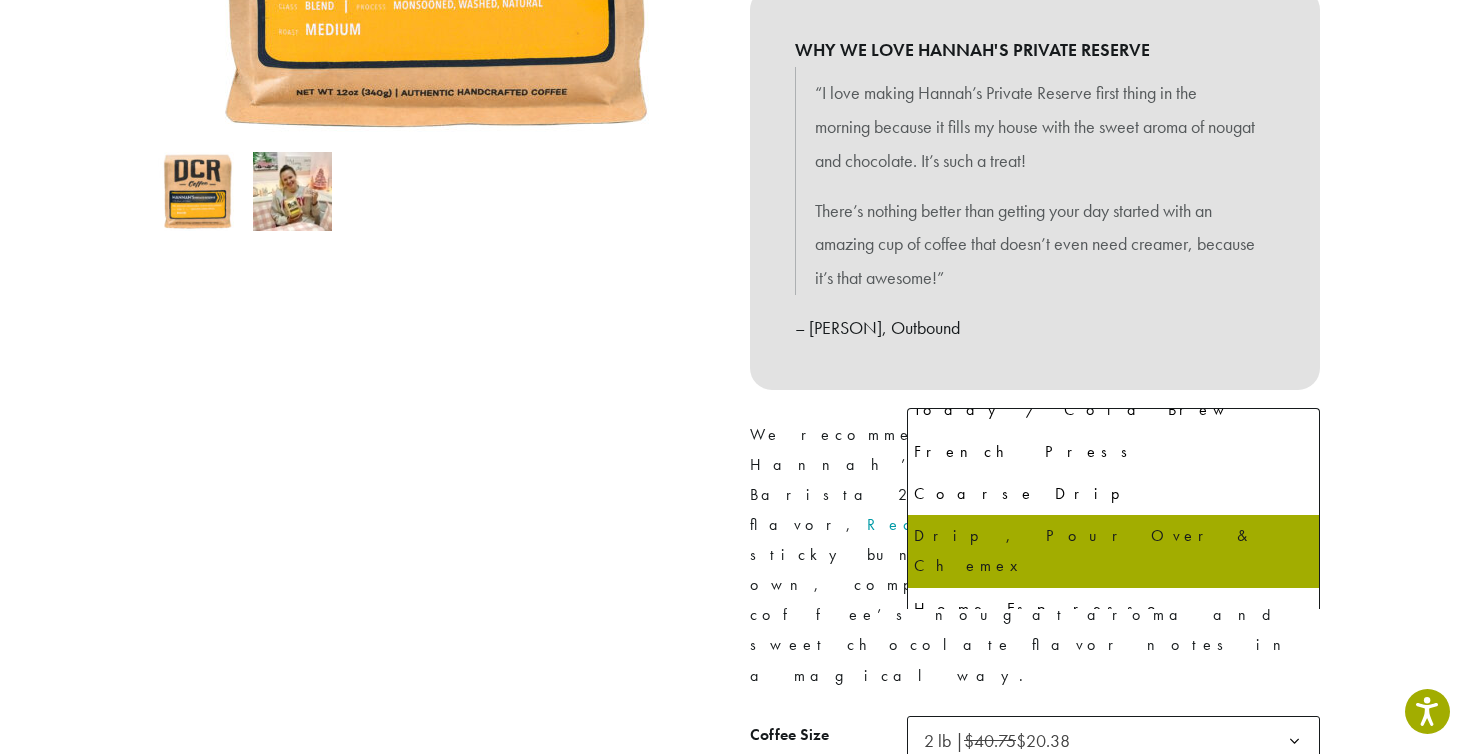 select on "**********" 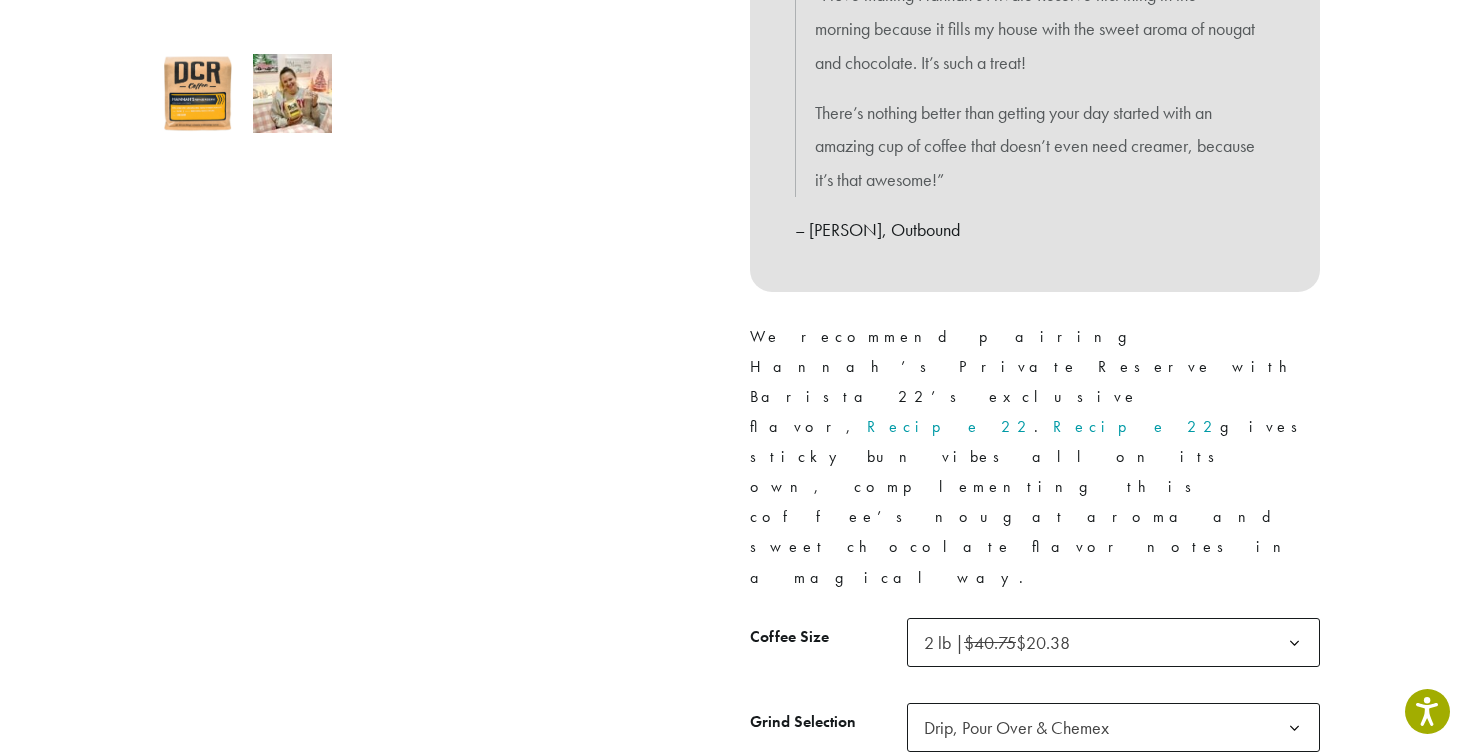 scroll, scrollTop: 678, scrollLeft: 0, axis: vertical 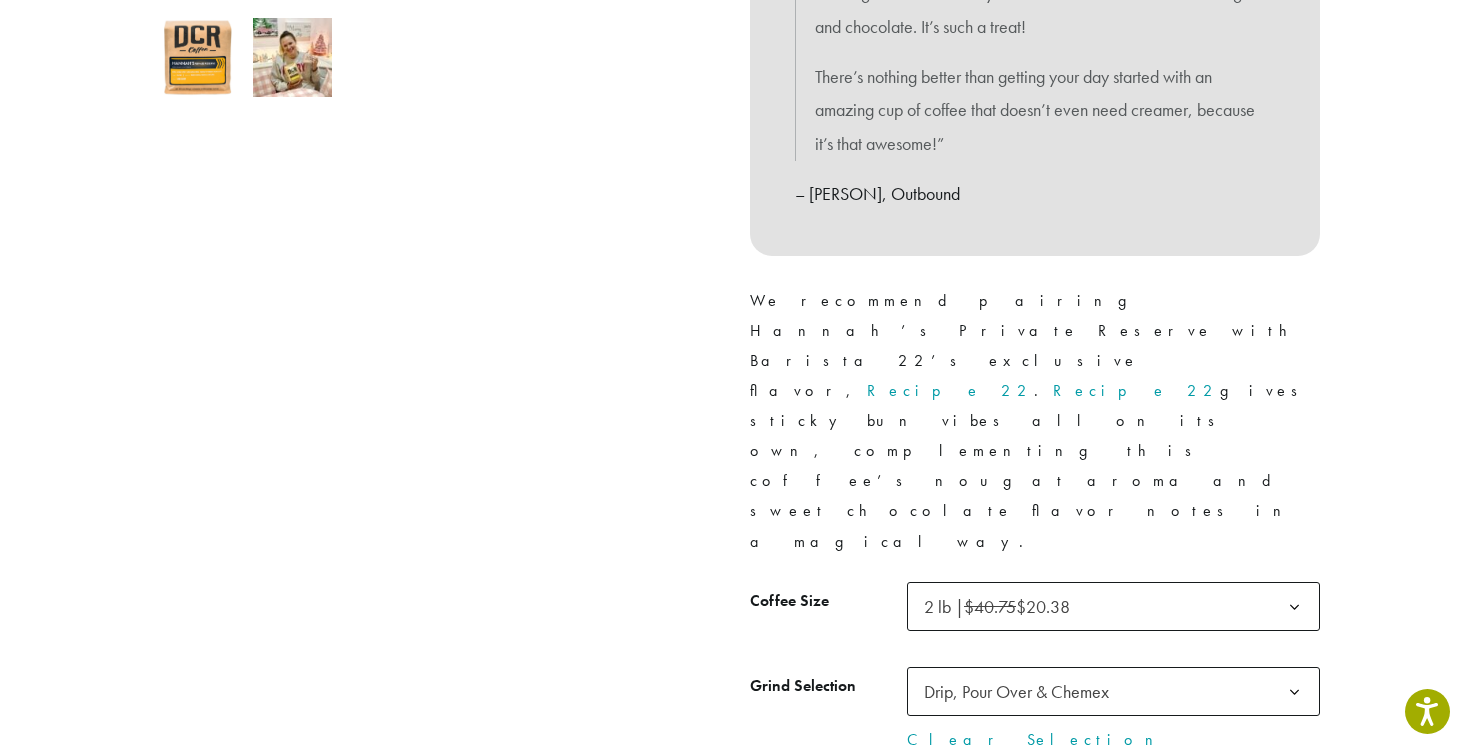 click on "Add to cart" 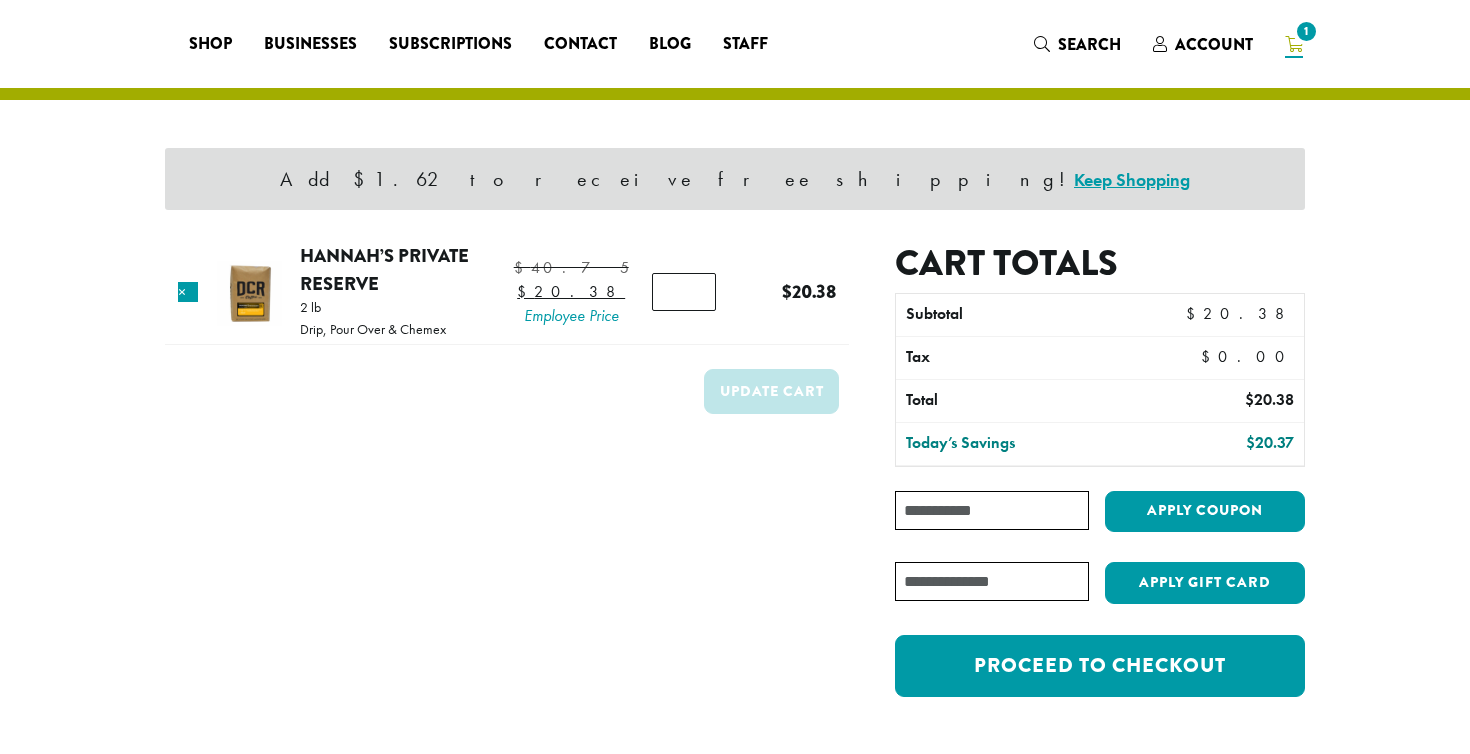 scroll, scrollTop: 0, scrollLeft: 0, axis: both 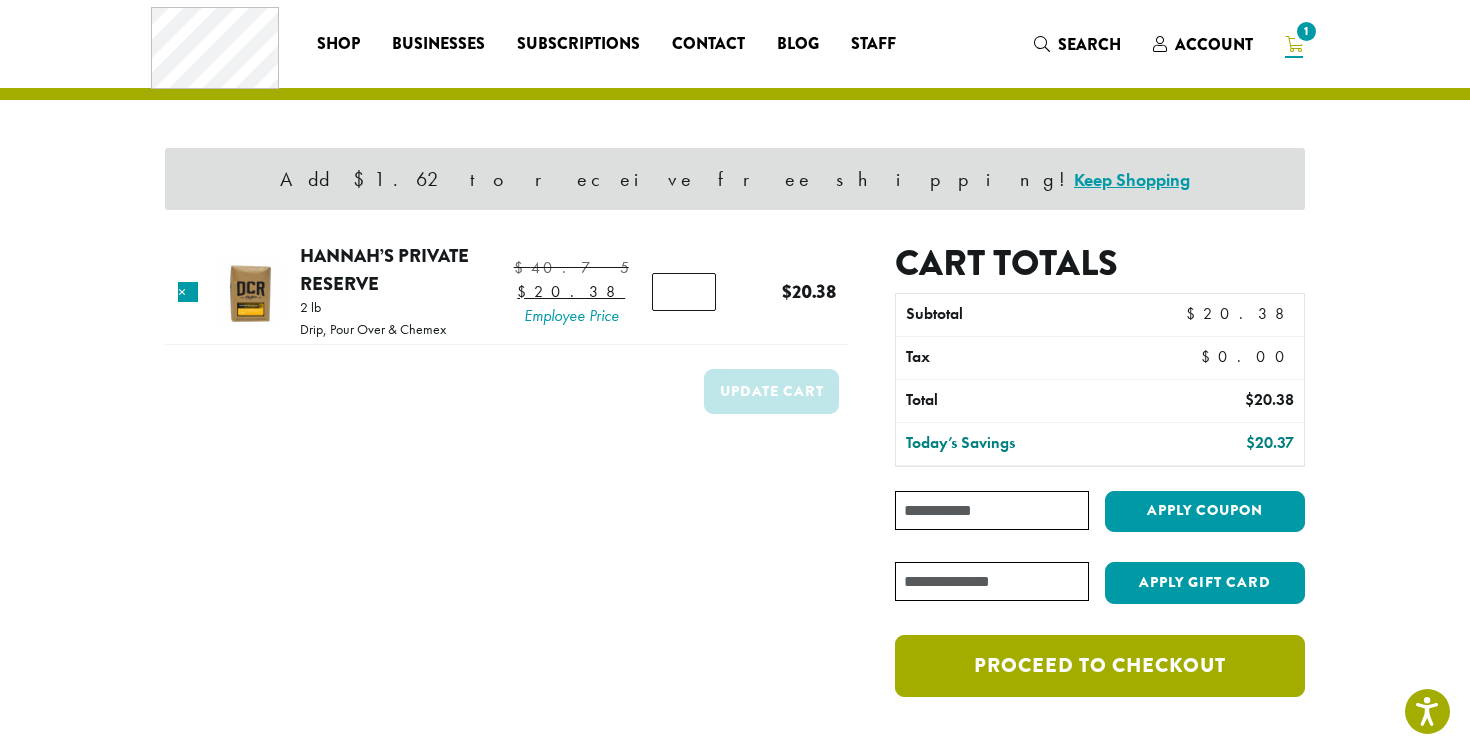click on "Proceed to checkout" at bounding box center [1100, 666] 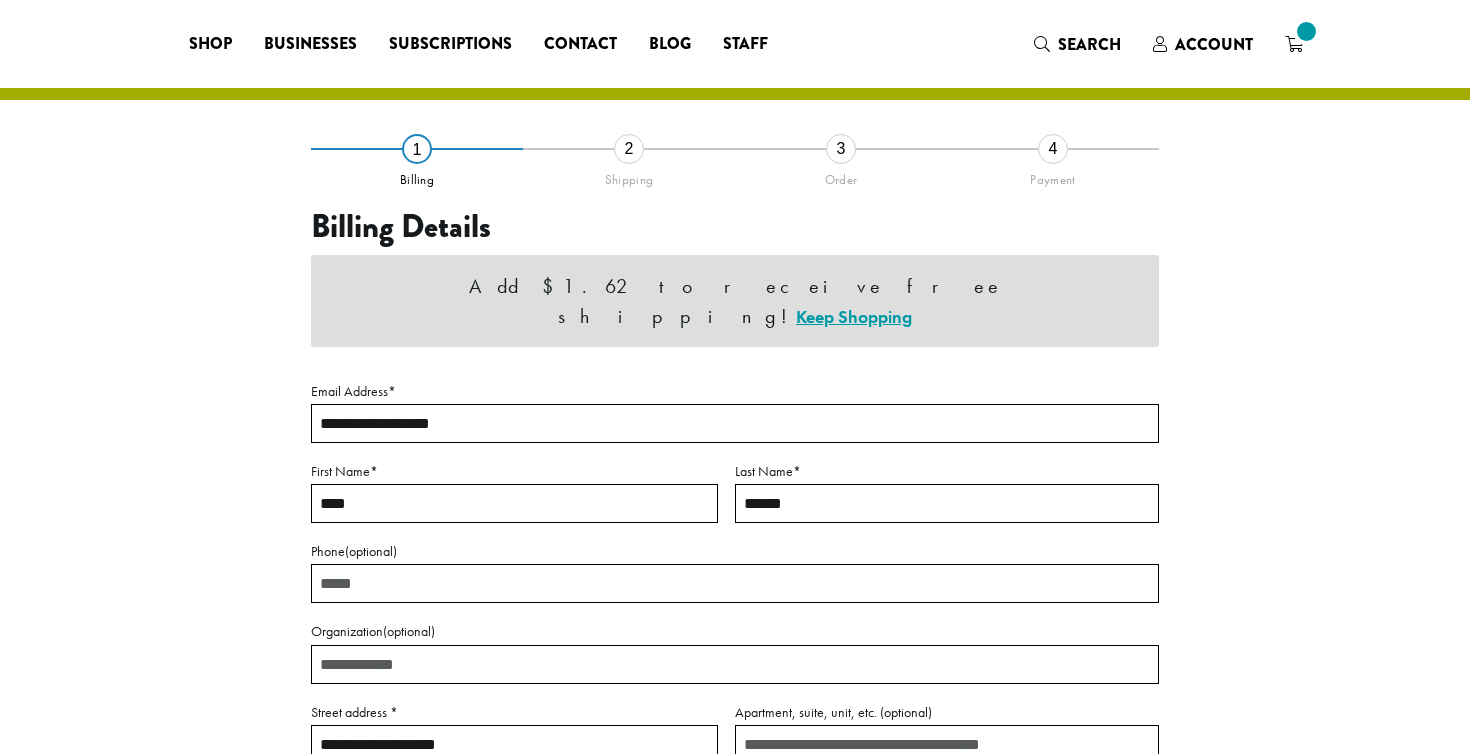 select on "**" 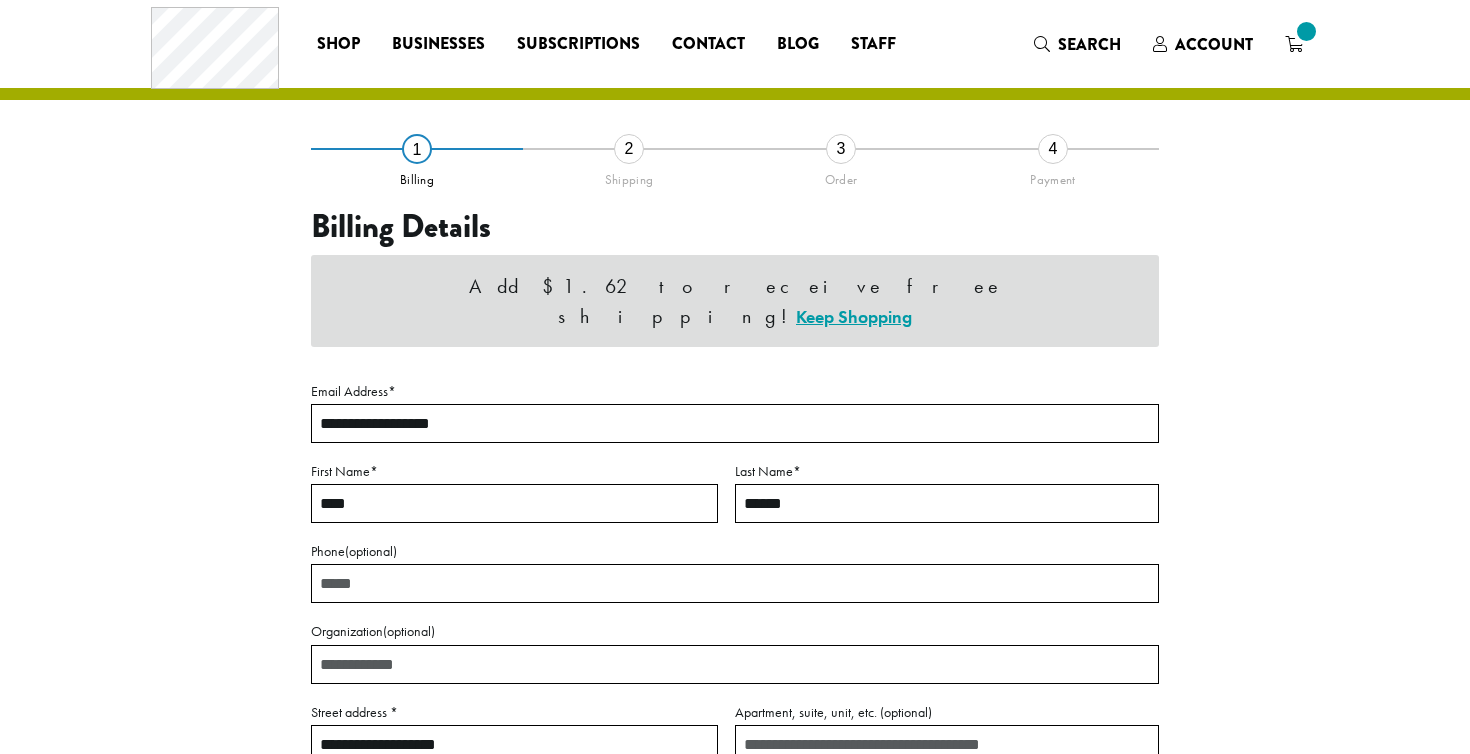 scroll, scrollTop: 0, scrollLeft: 0, axis: both 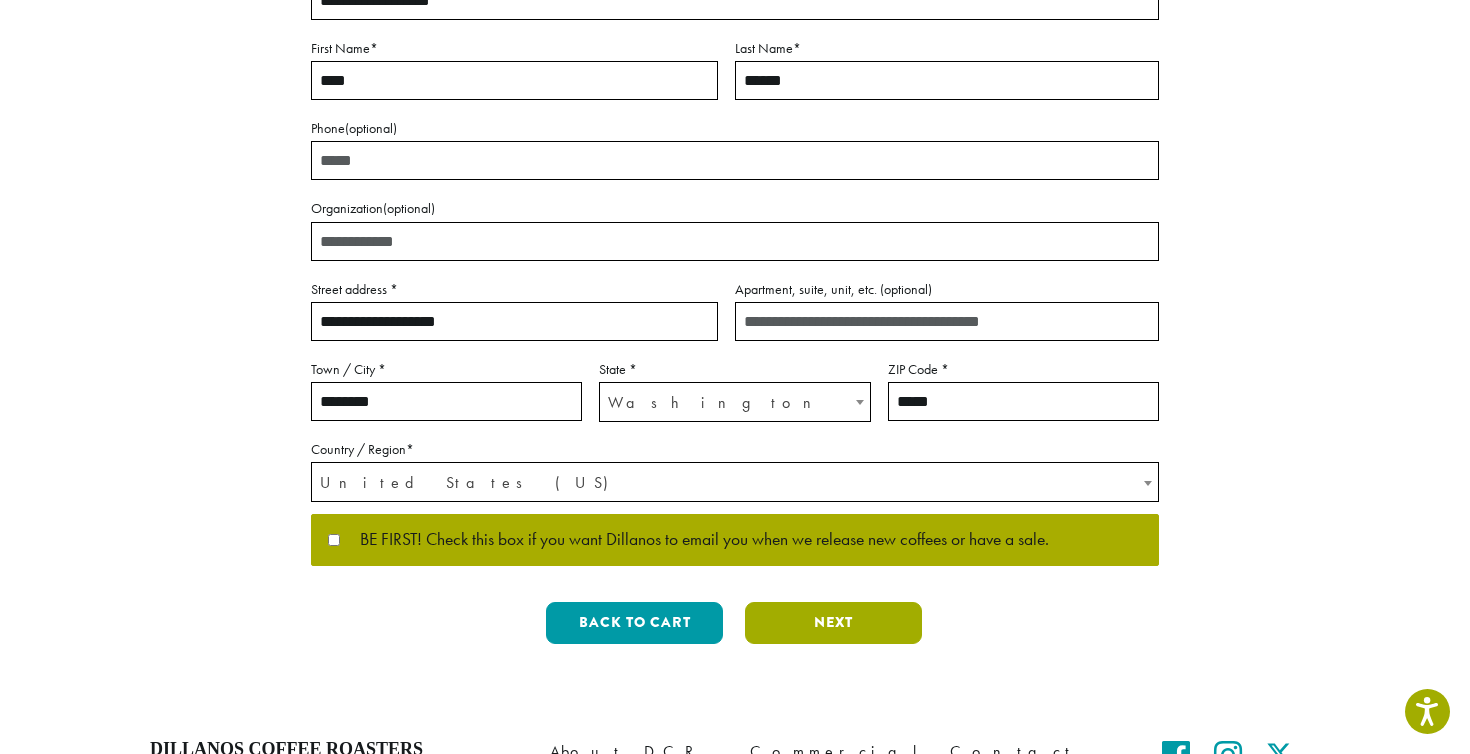 click on "Next" at bounding box center (833, 623) 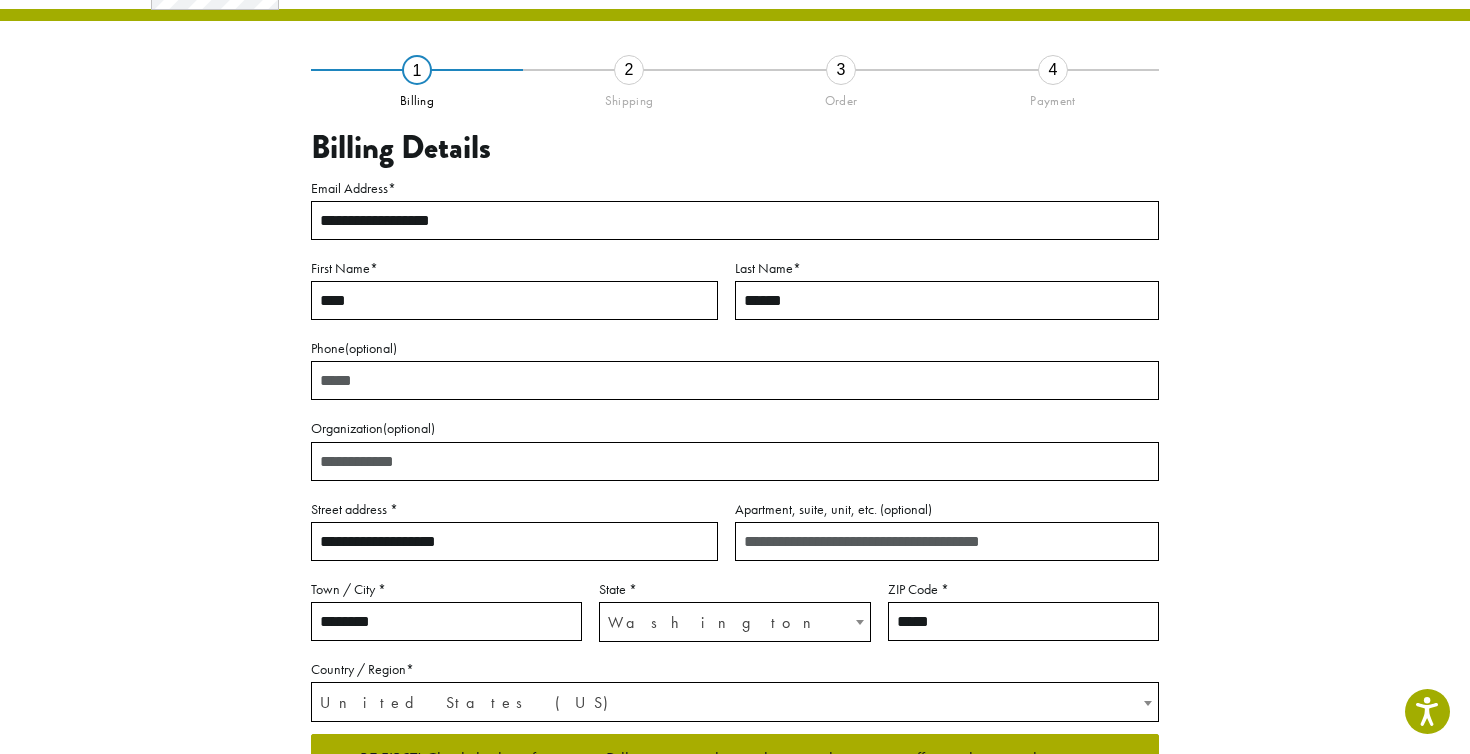 scroll, scrollTop: 53, scrollLeft: 0, axis: vertical 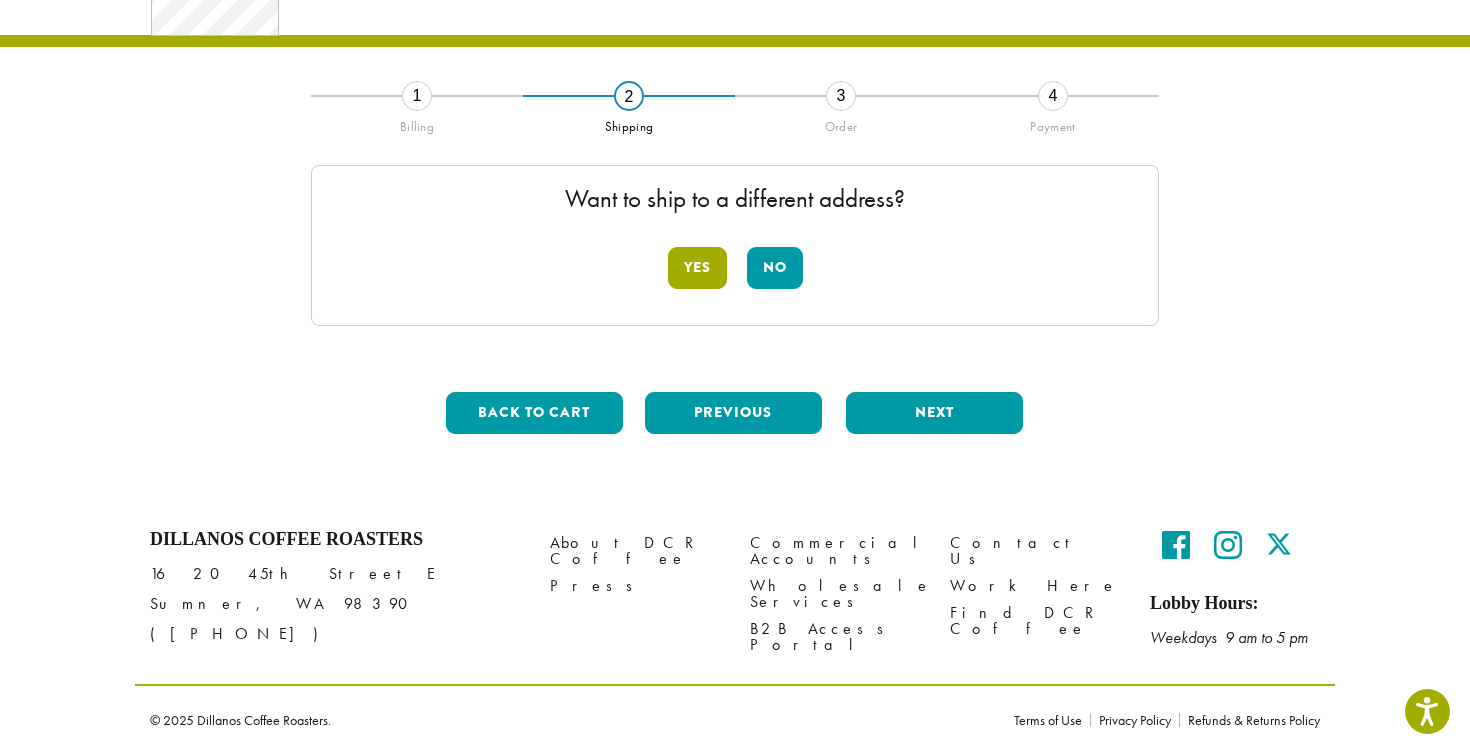 click on "Yes" at bounding box center (697, 268) 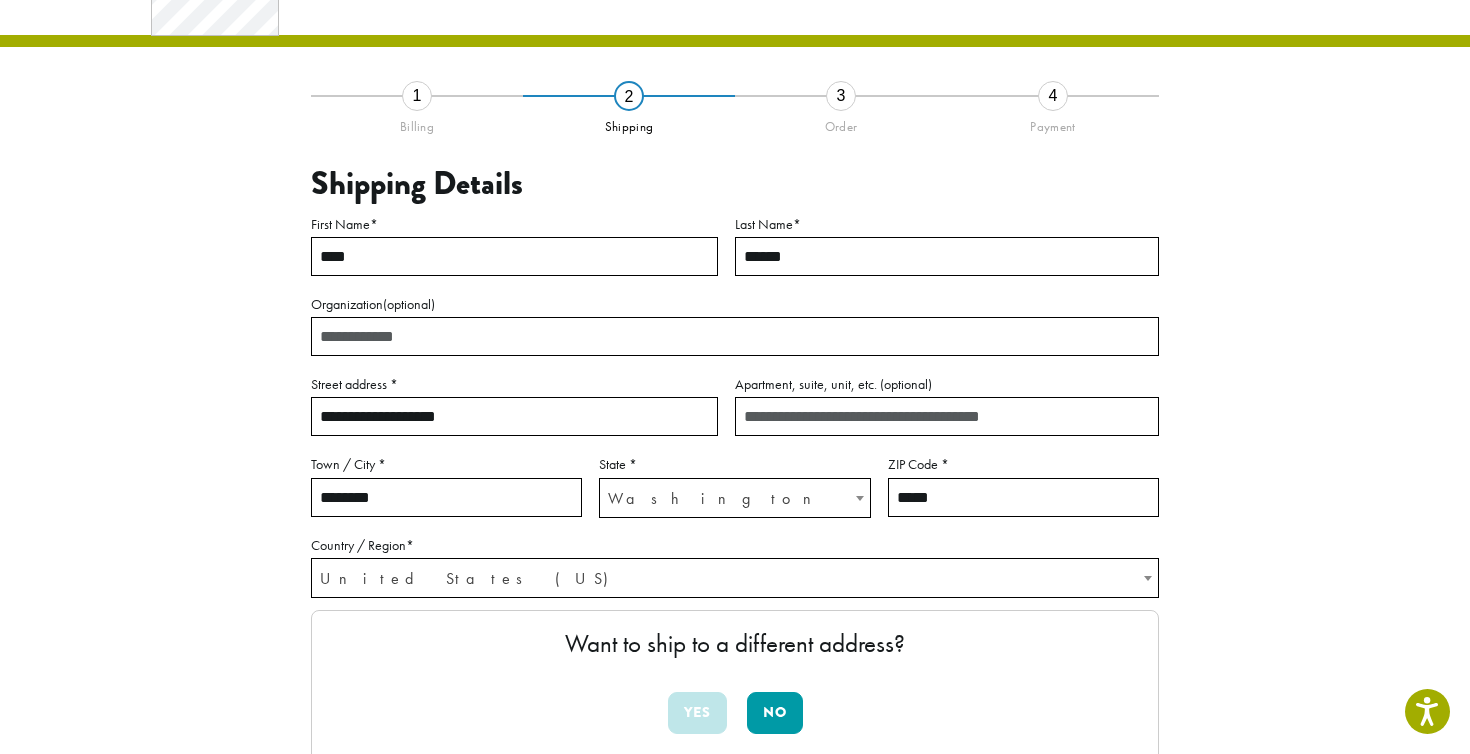 click on "****" at bounding box center (514, 256) 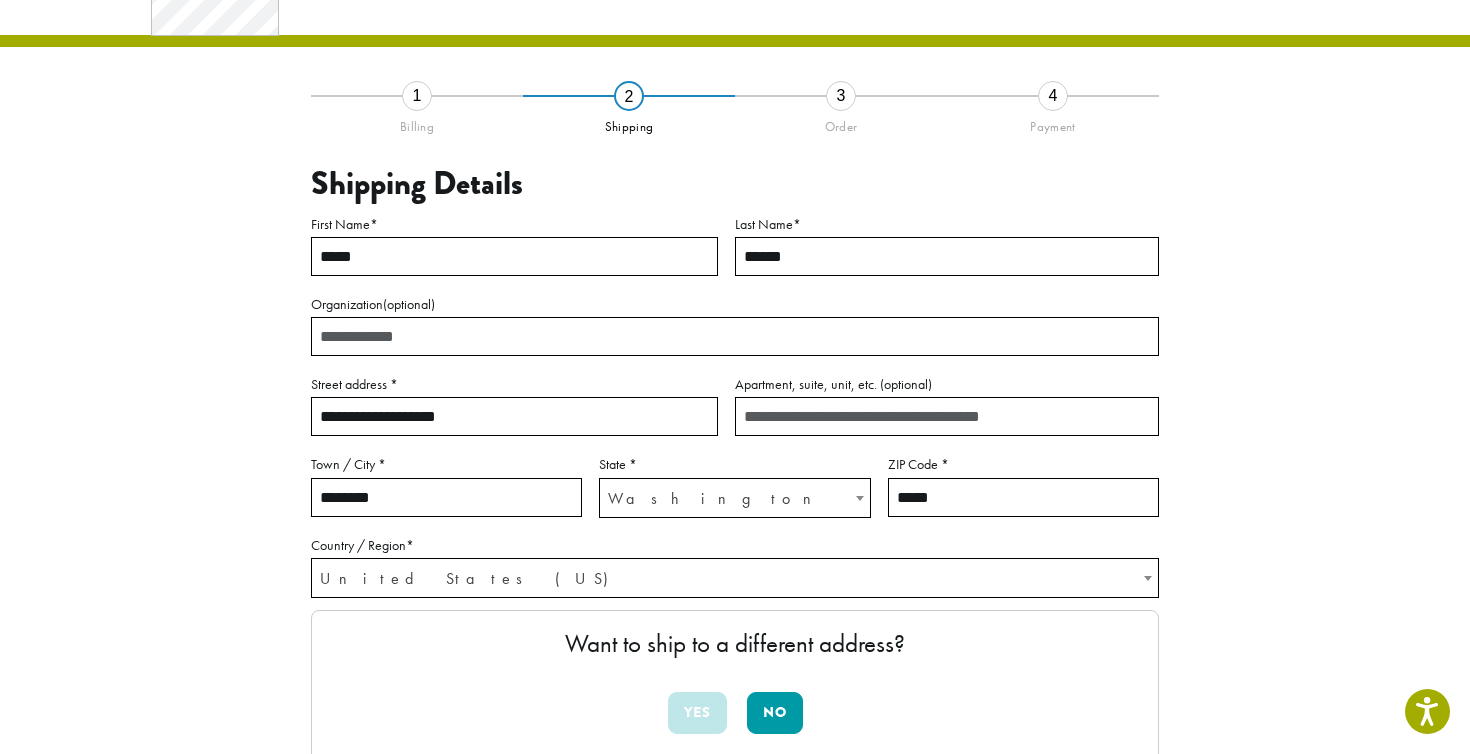 type on "*****" 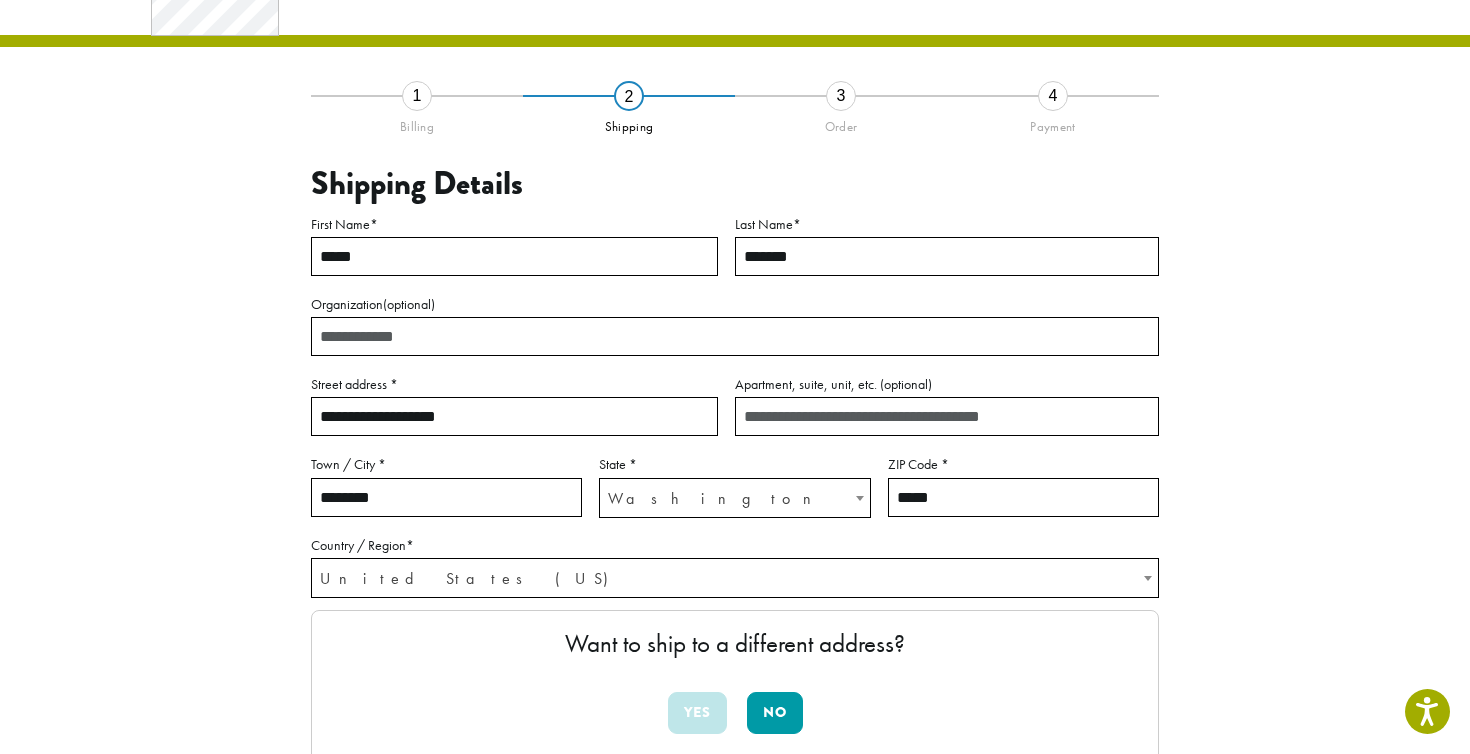 type on "*******" 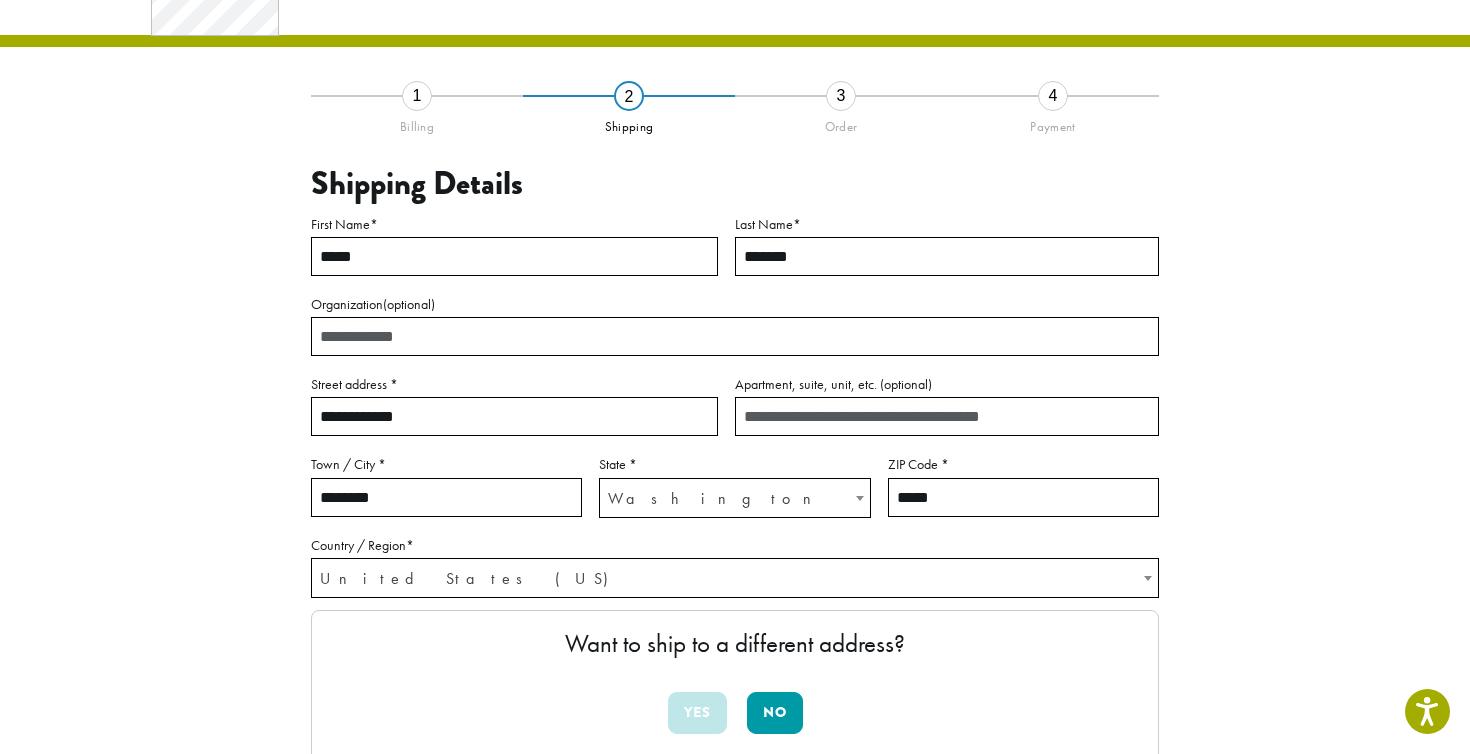 type on "**********" 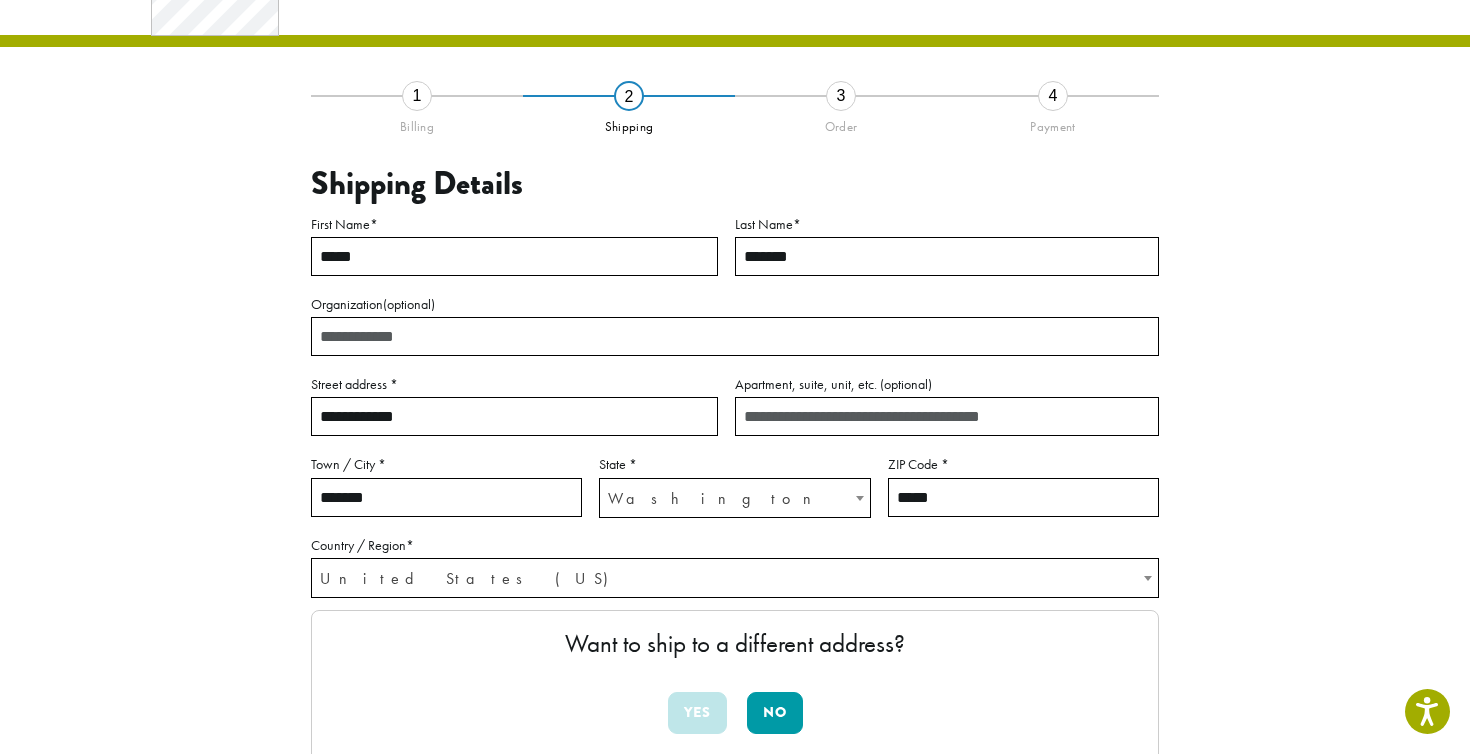 type on "*******" 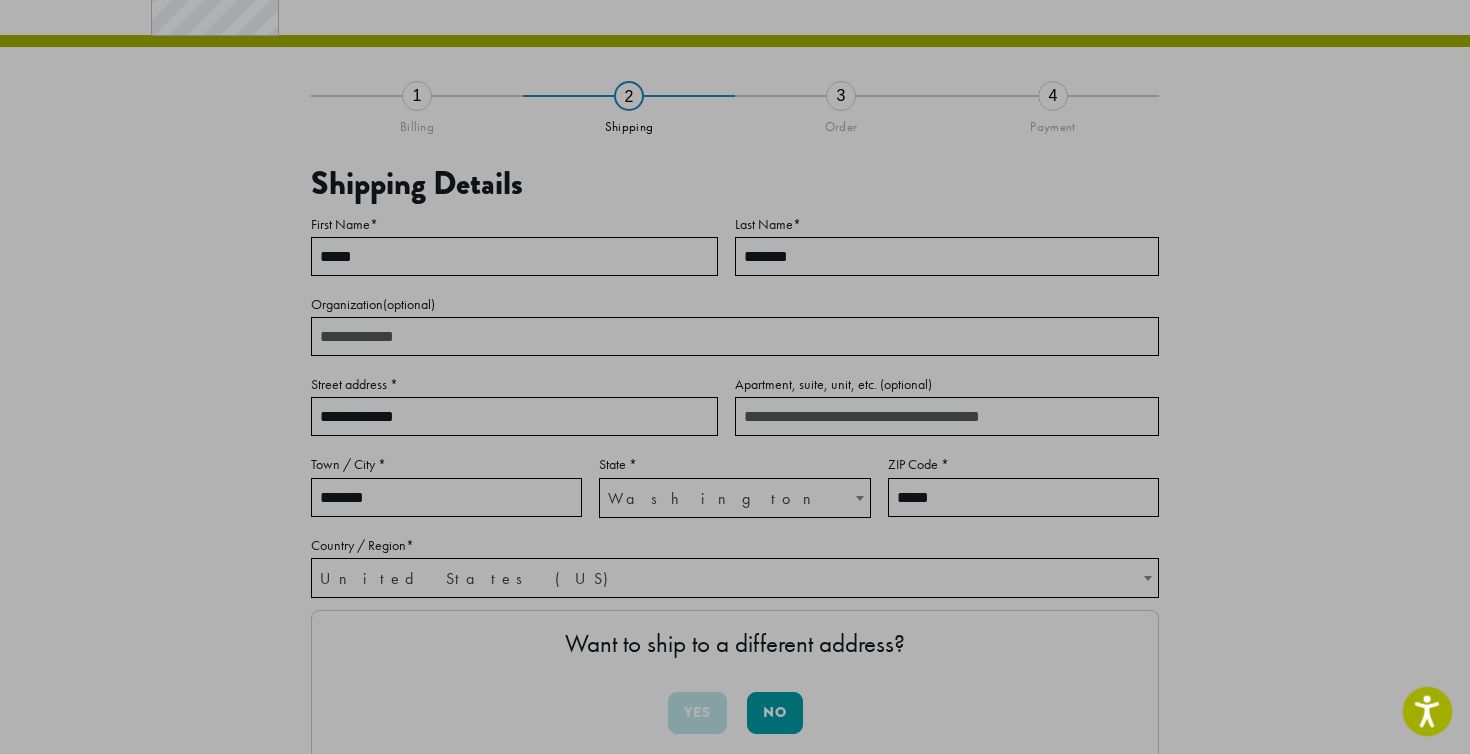 type 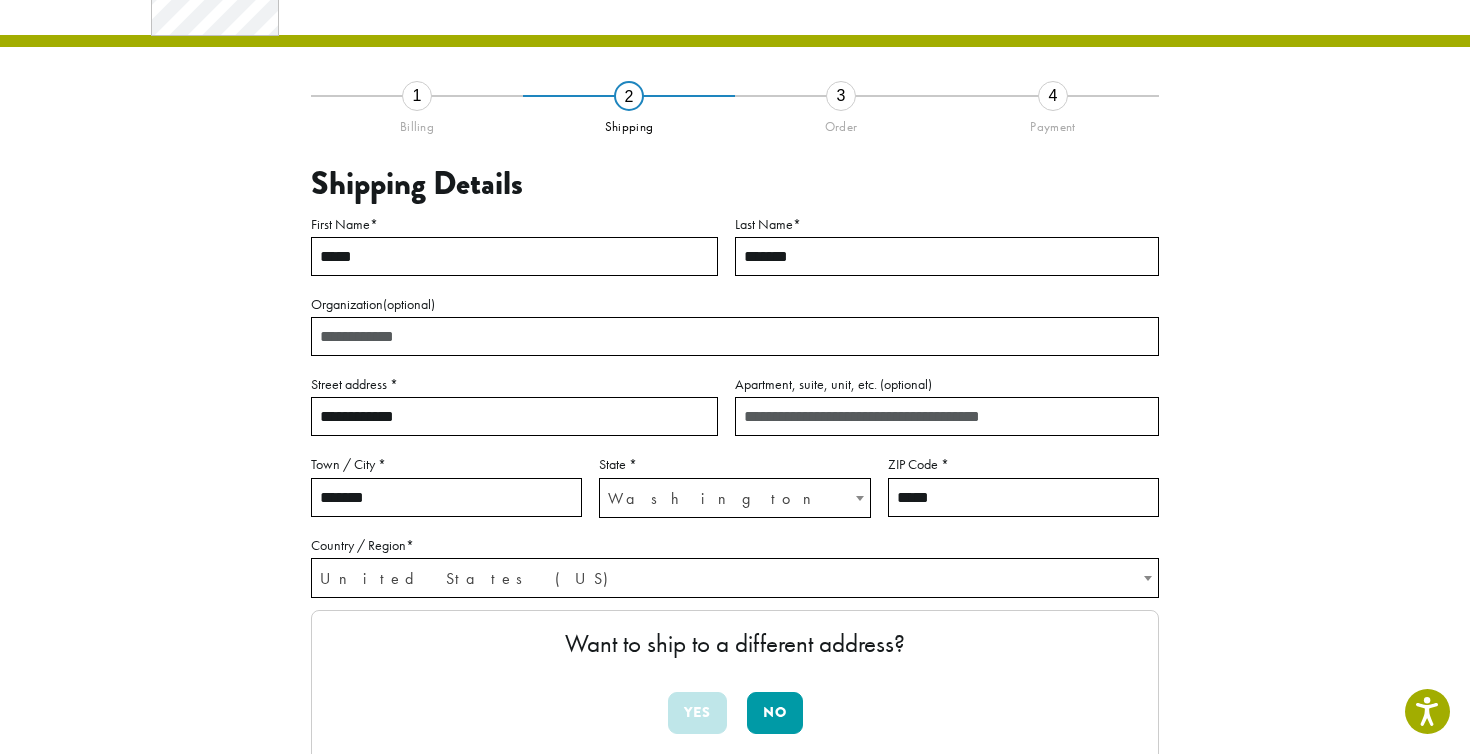 type on "*****" 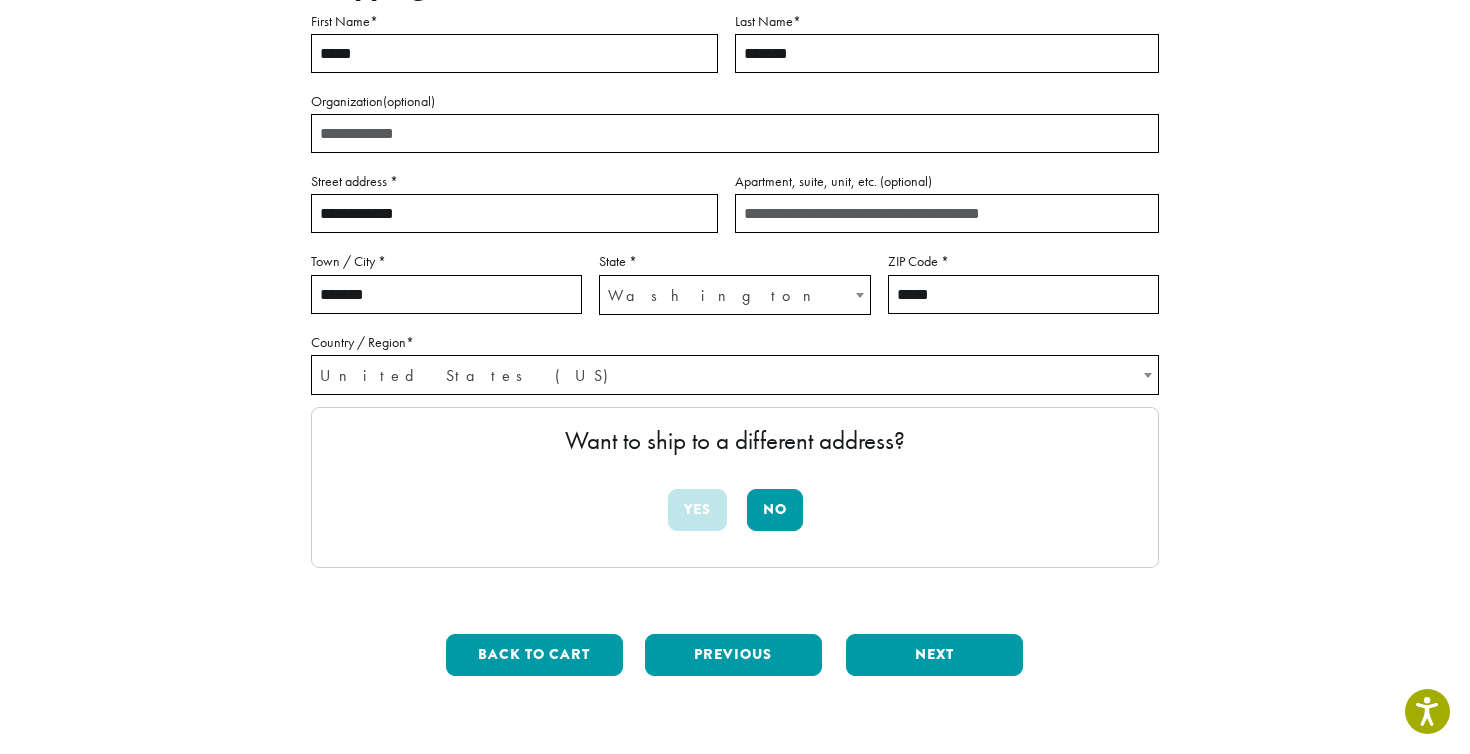 scroll, scrollTop: 263, scrollLeft: 0, axis: vertical 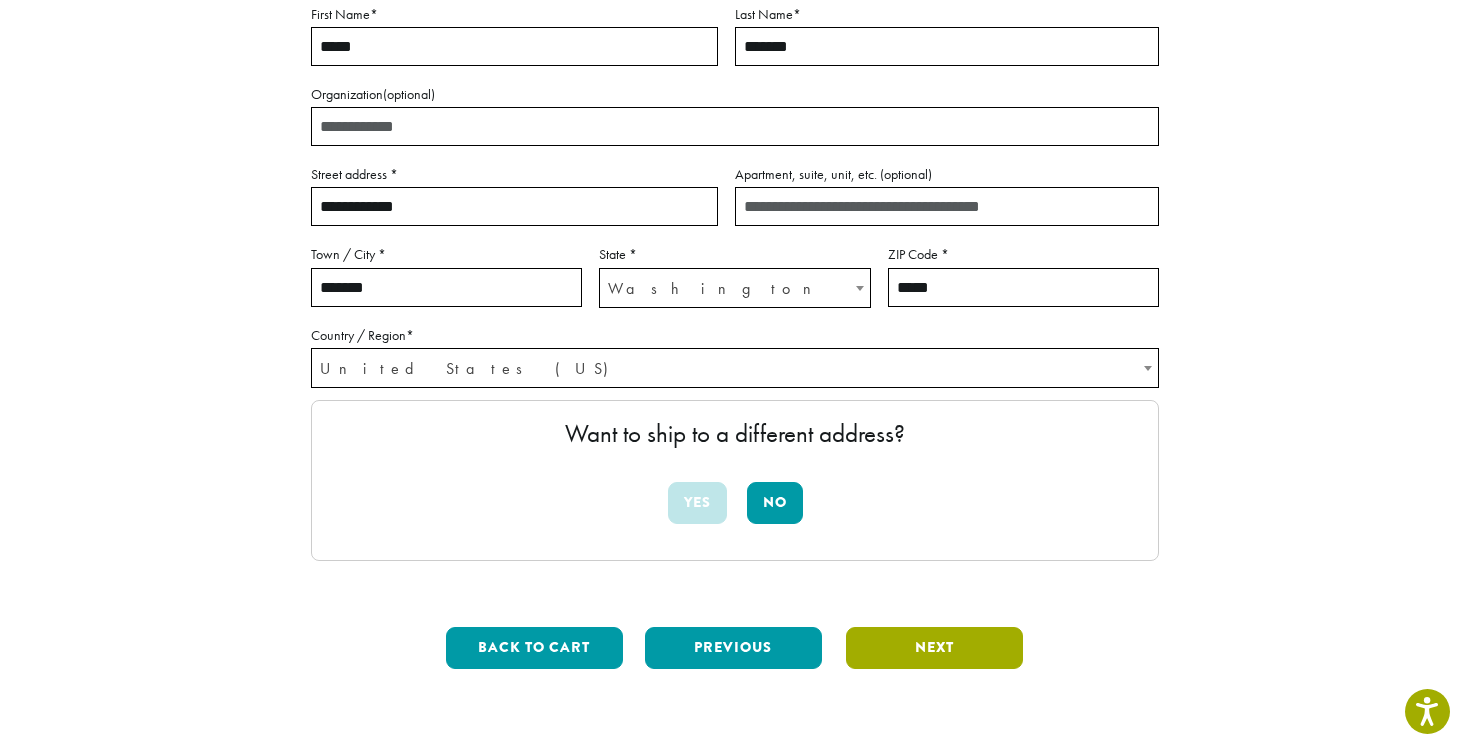 click on "Next" at bounding box center [934, 648] 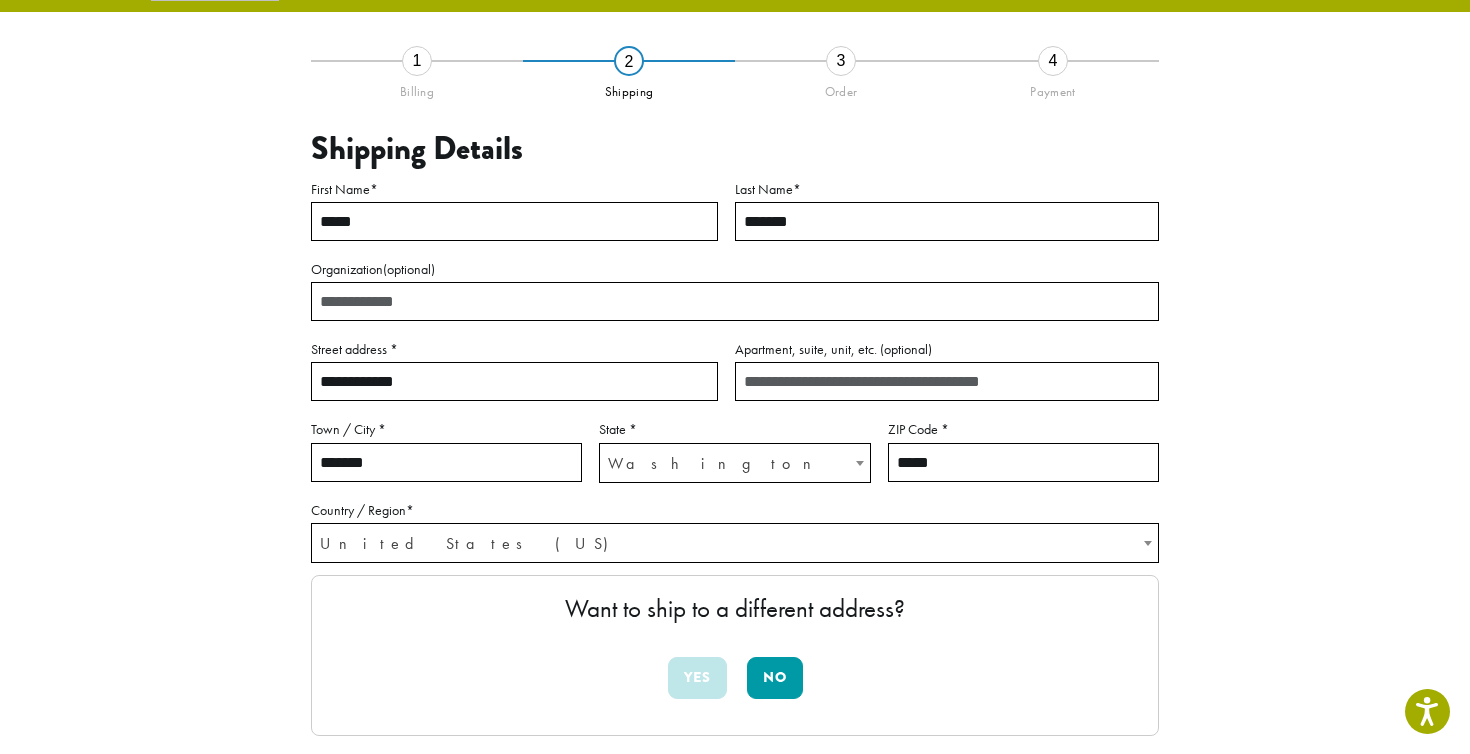 scroll, scrollTop: 78, scrollLeft: 0, axis: vertical 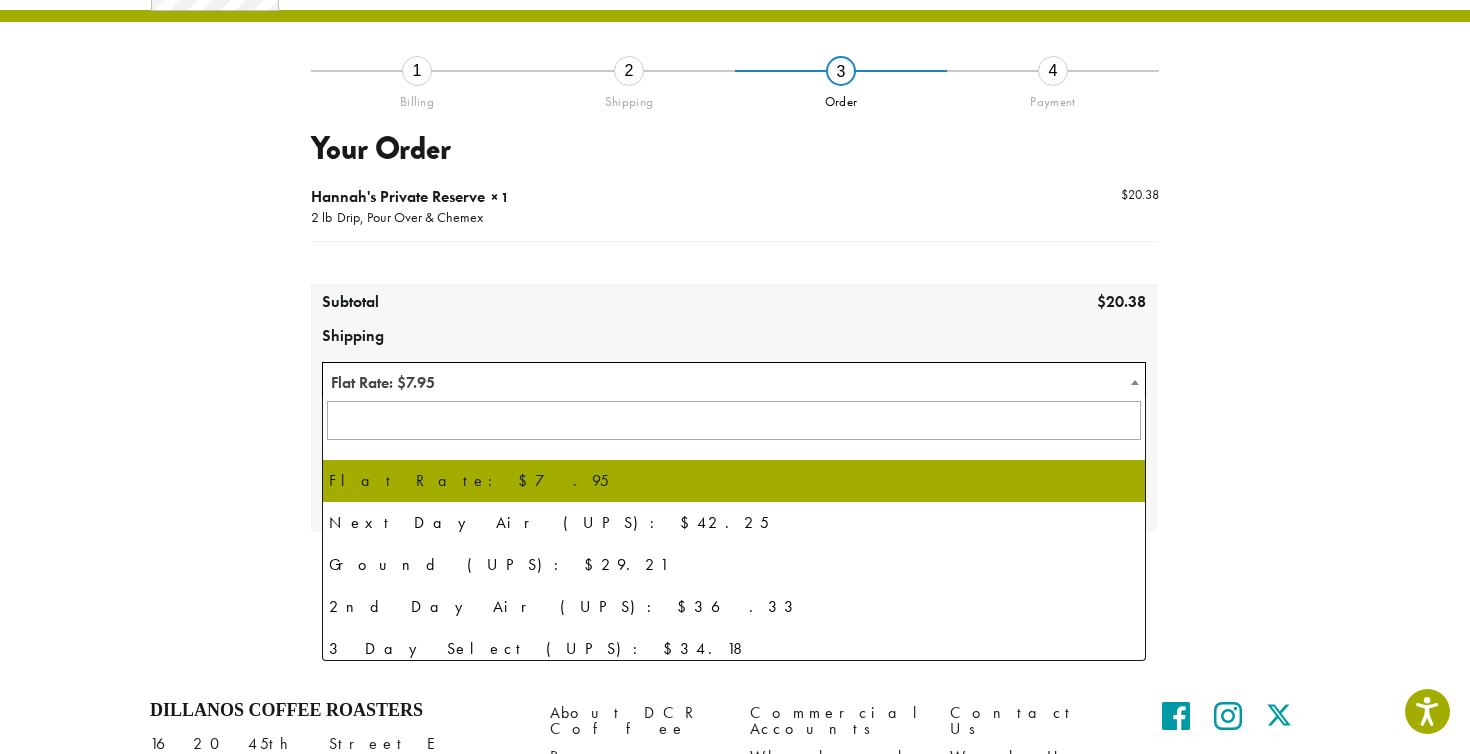 click on "Flat Rate: $7.95" at bounding box center [734, 382] 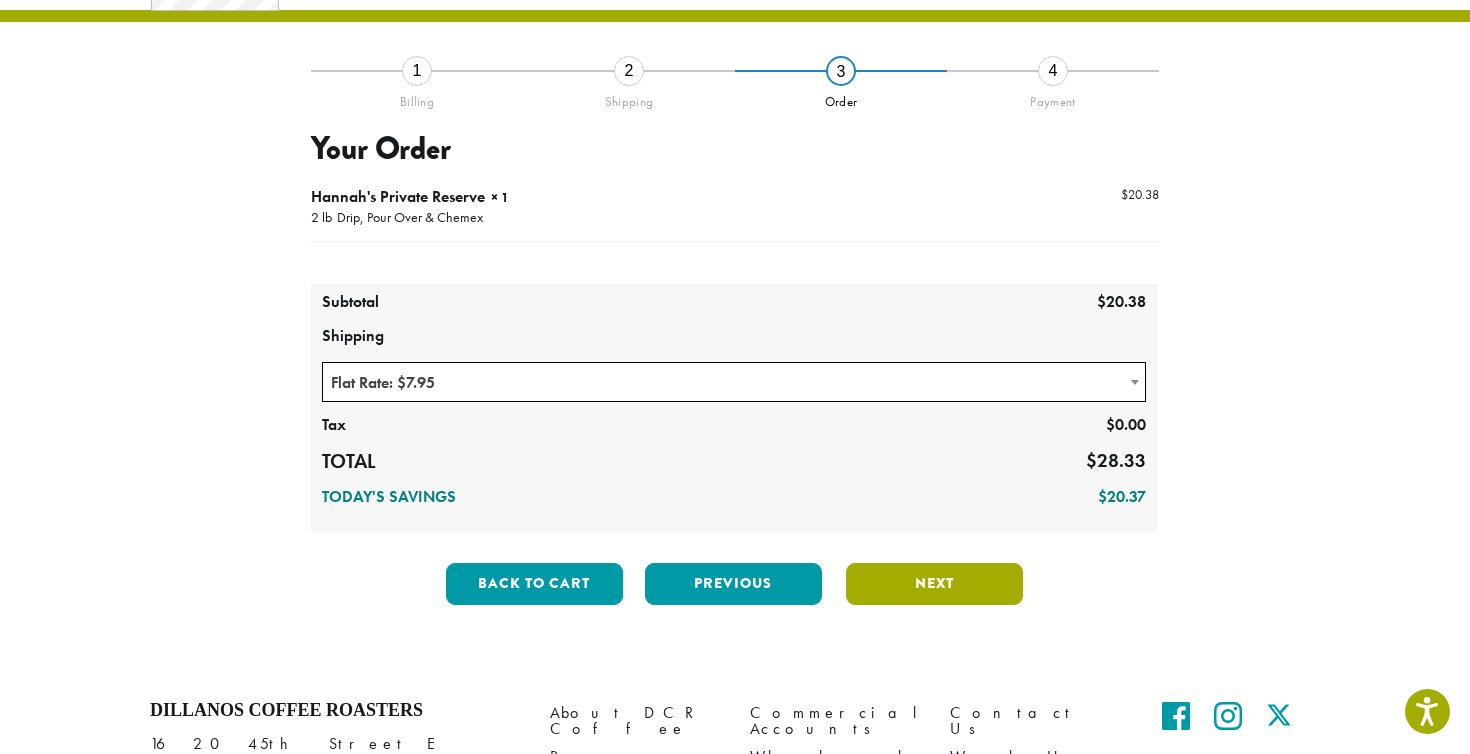 click on "Next" at bounding box center (934, 584) 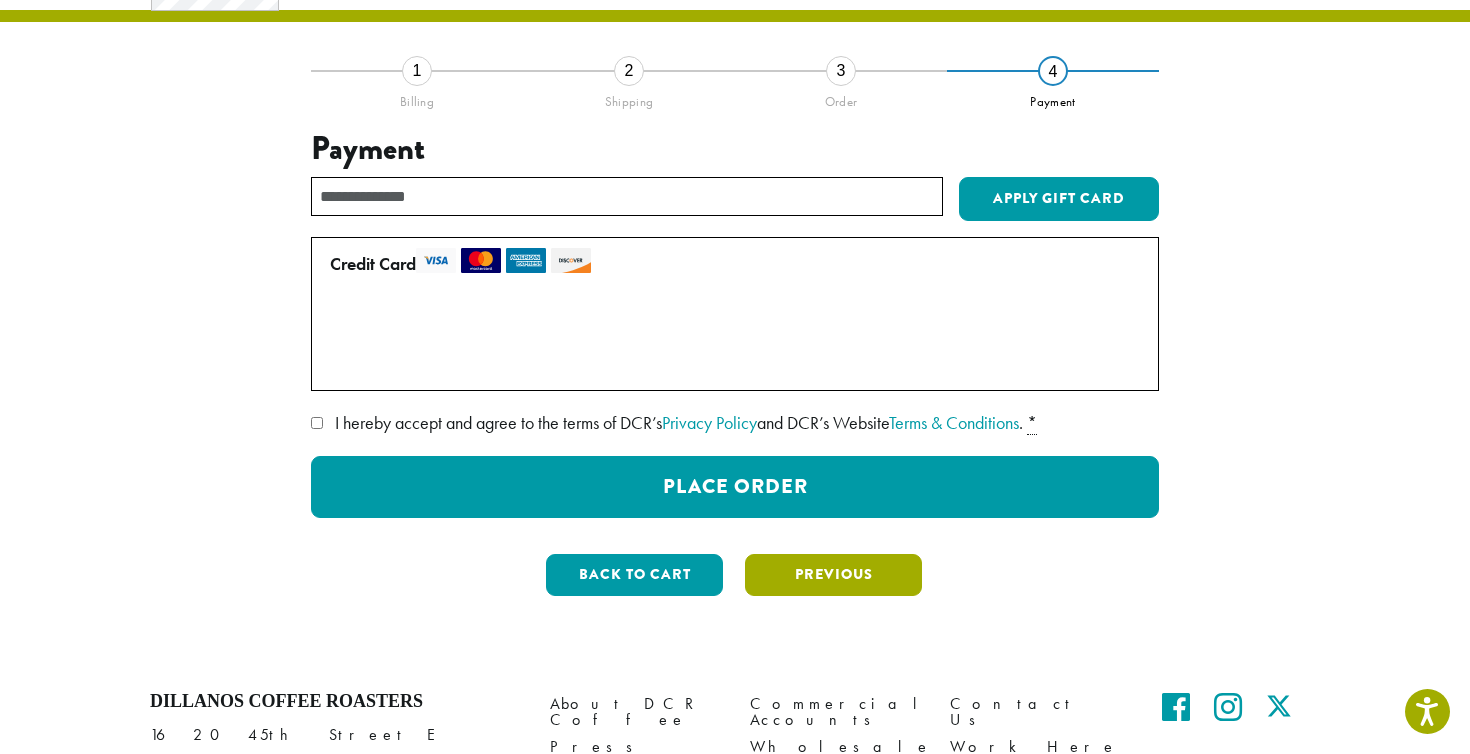 click on "Previous" at bounding box center (833, 575) 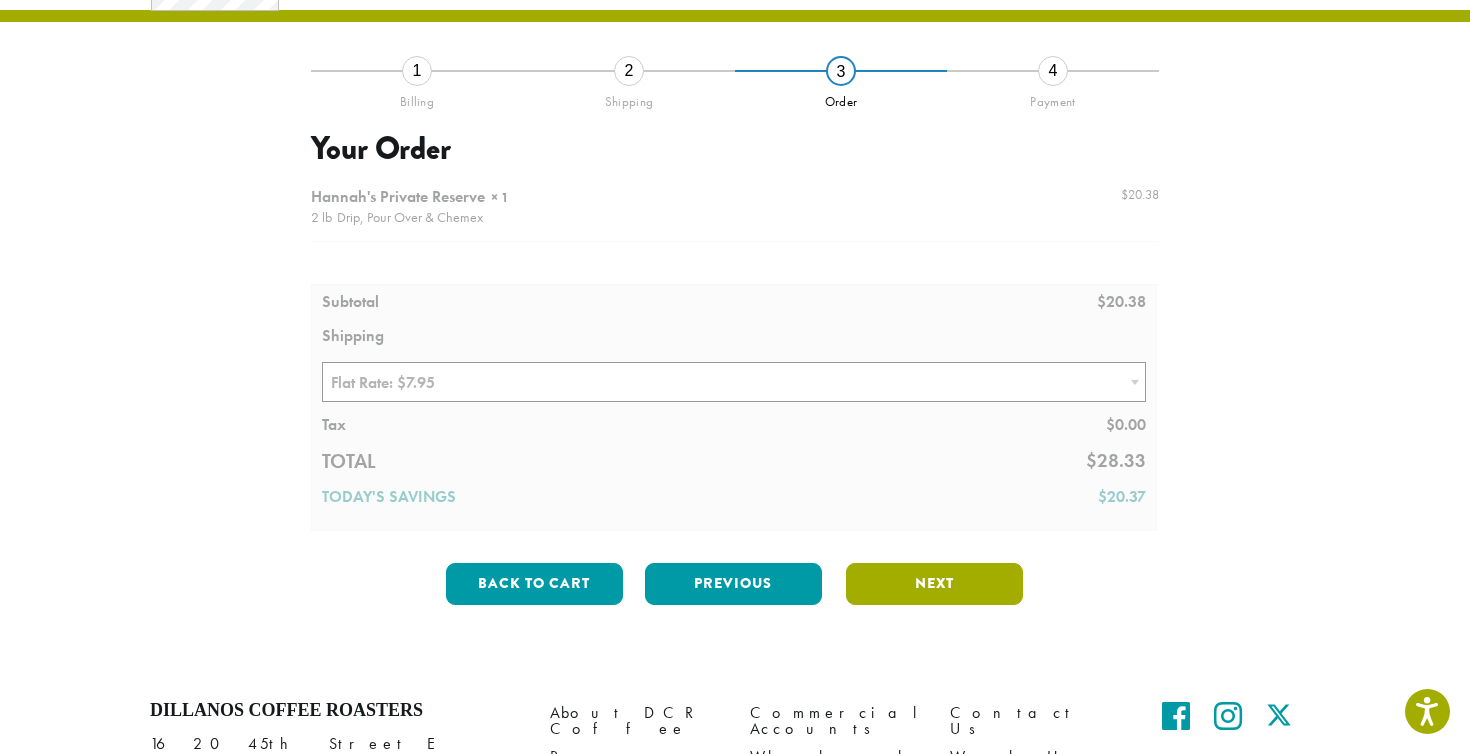 click on "Next" at bounding box center (934, 584) 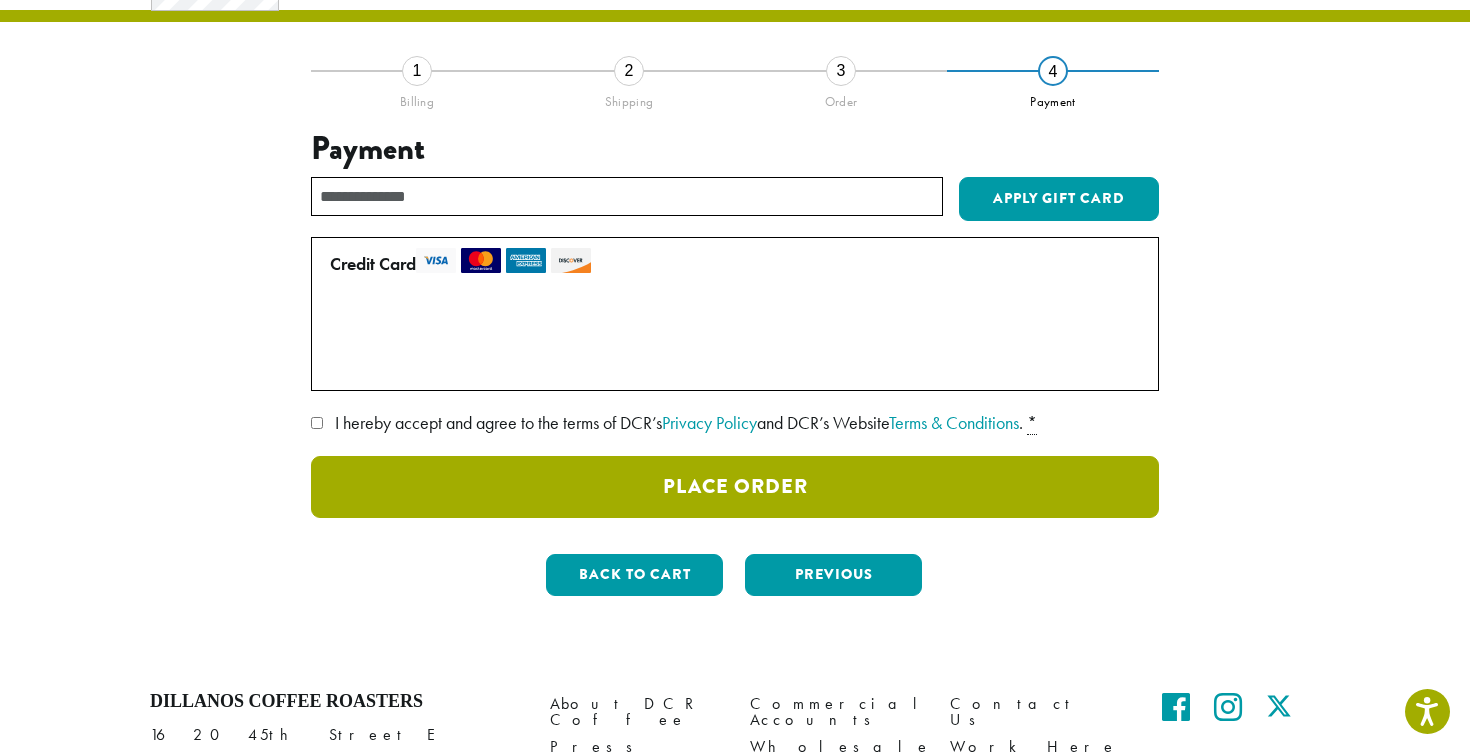 click on "Place Order" at bounding box center [735, 487] 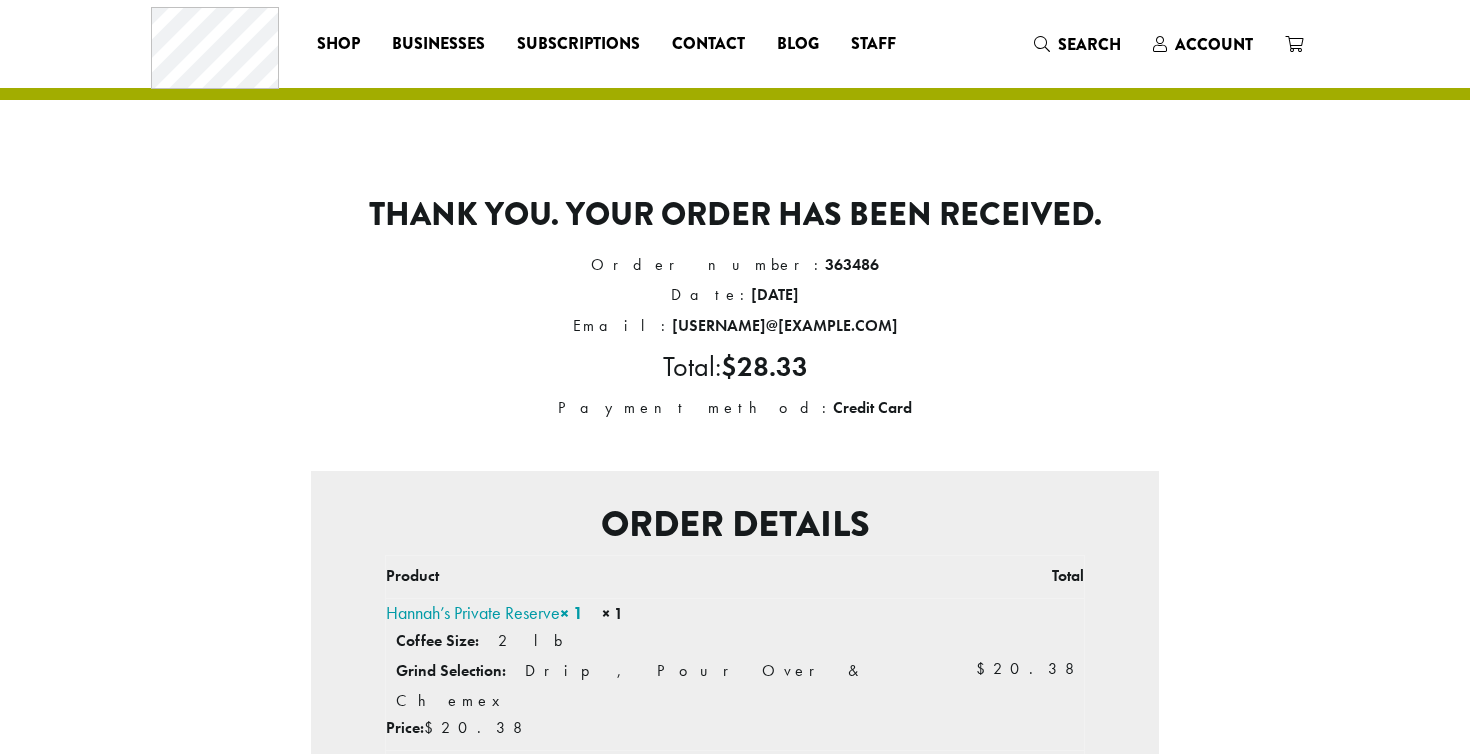 scroll, scrollTop: 0, scrollLeft: 0, axis: both 